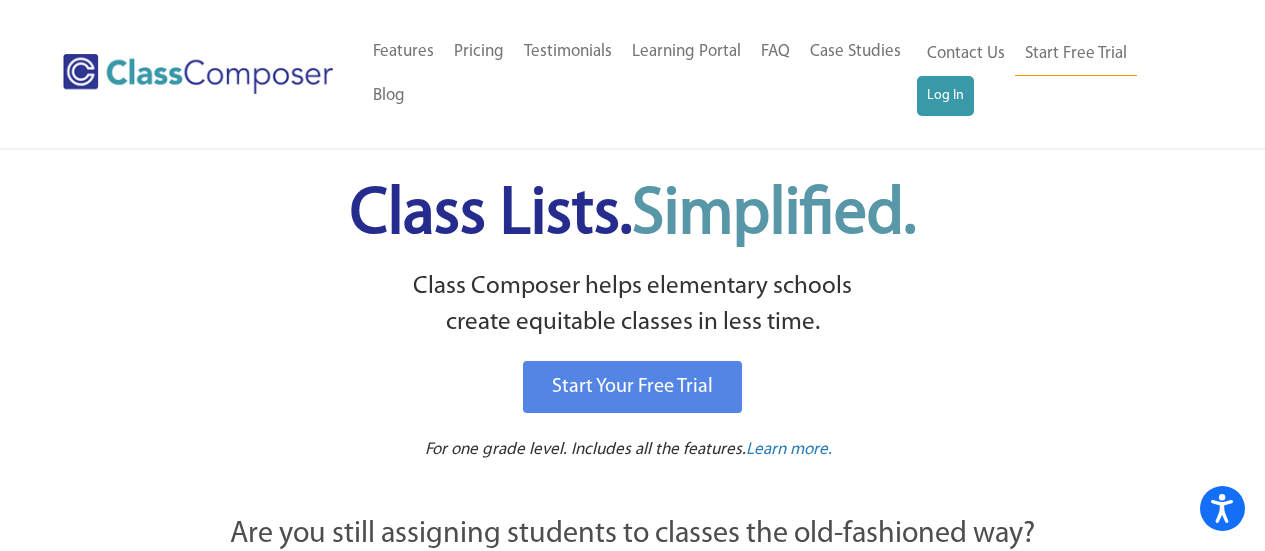 scroll, scrollTop: 0, scrollLeft: 0, axis: both 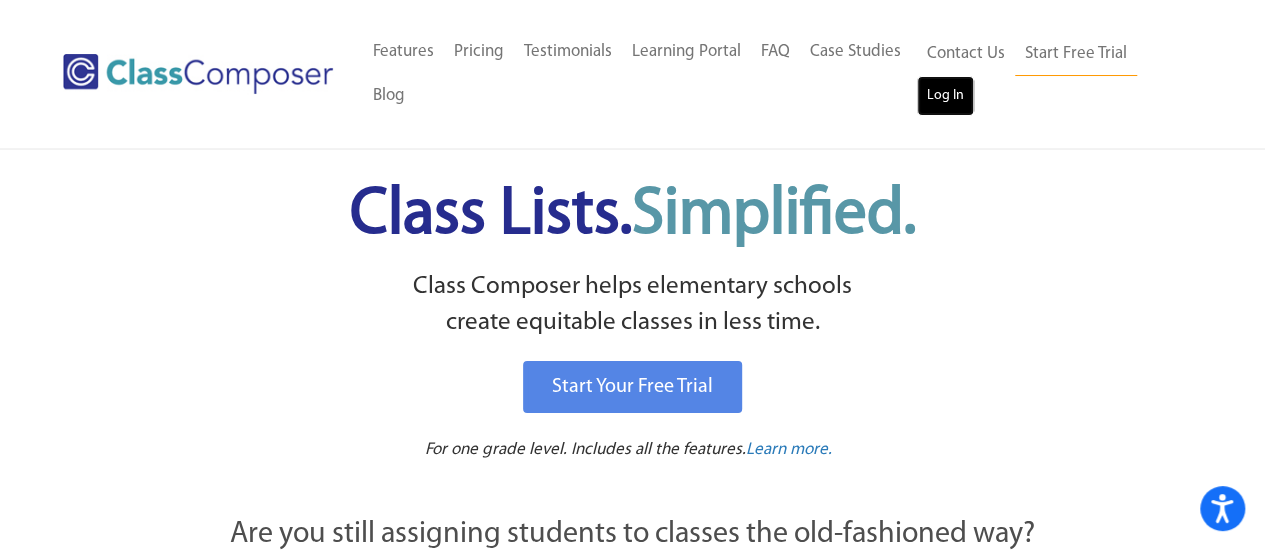click on "Log In" at bounding box center [945, 96] 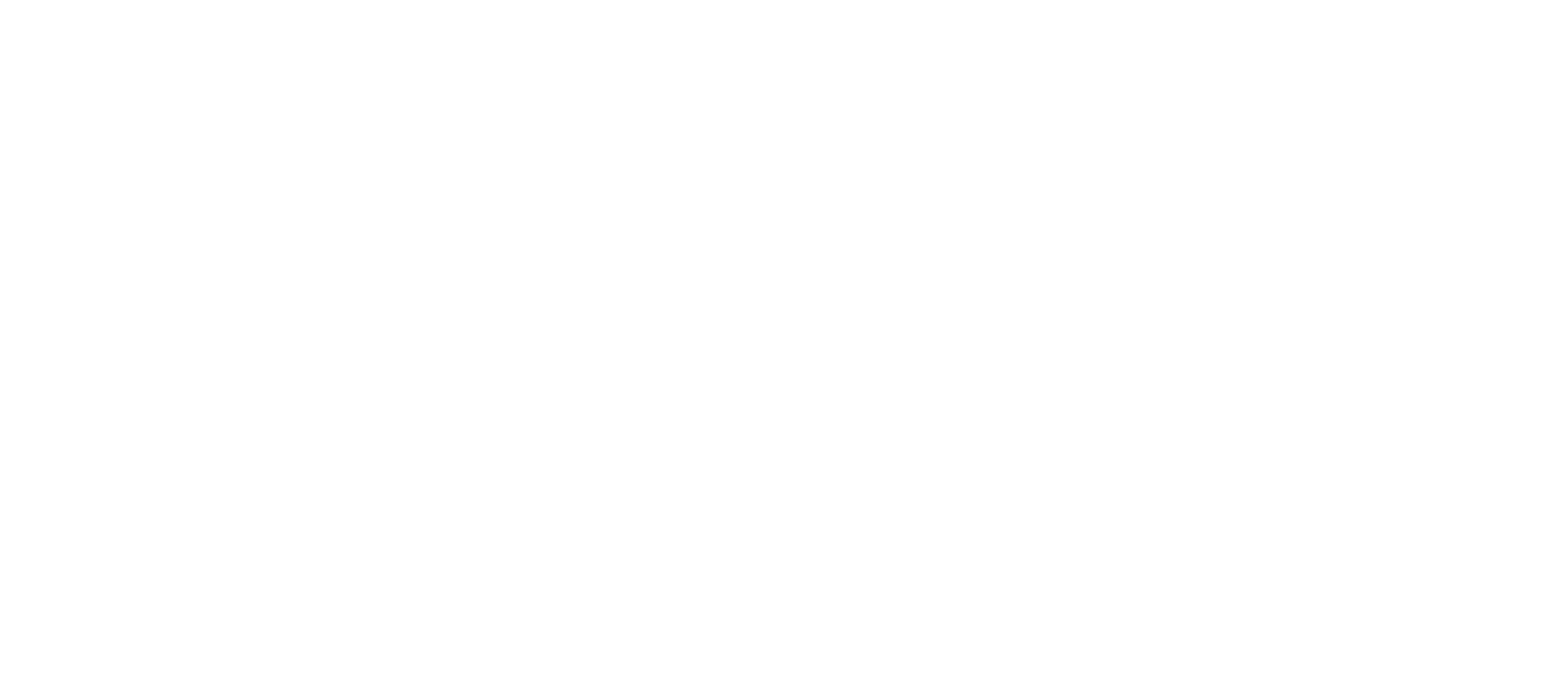 scroll, scrollTop: 0, scrollLeft: 0, axis: both 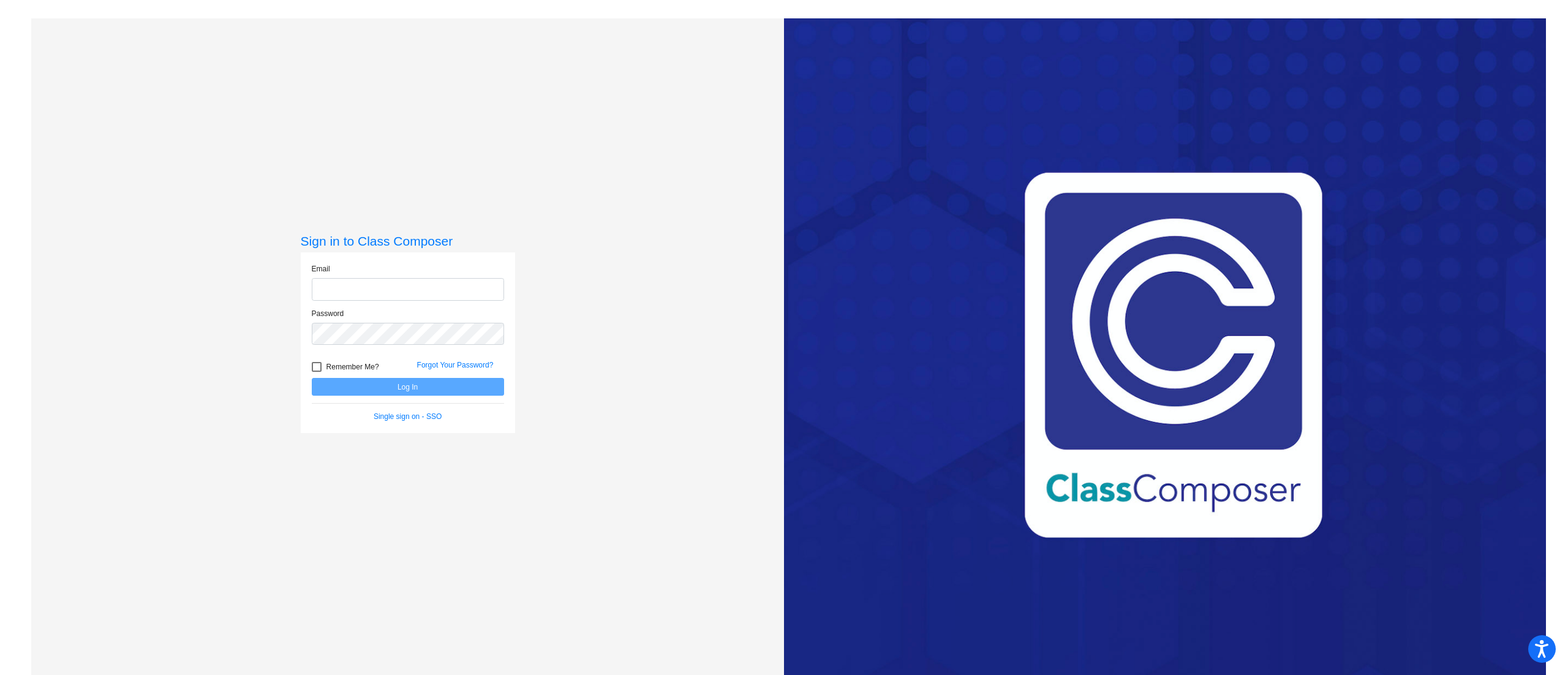 type on "william.pichette@rrps.net" 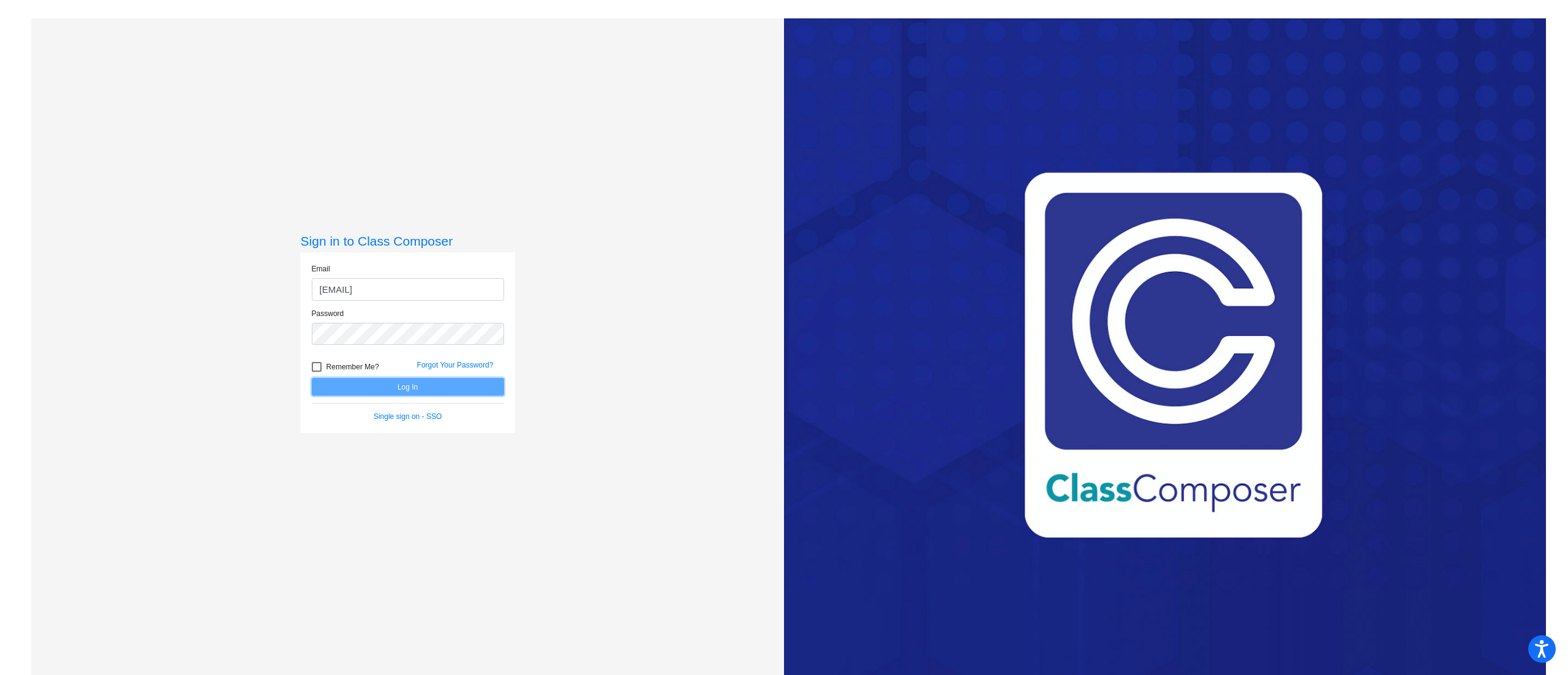 click on "Log In" 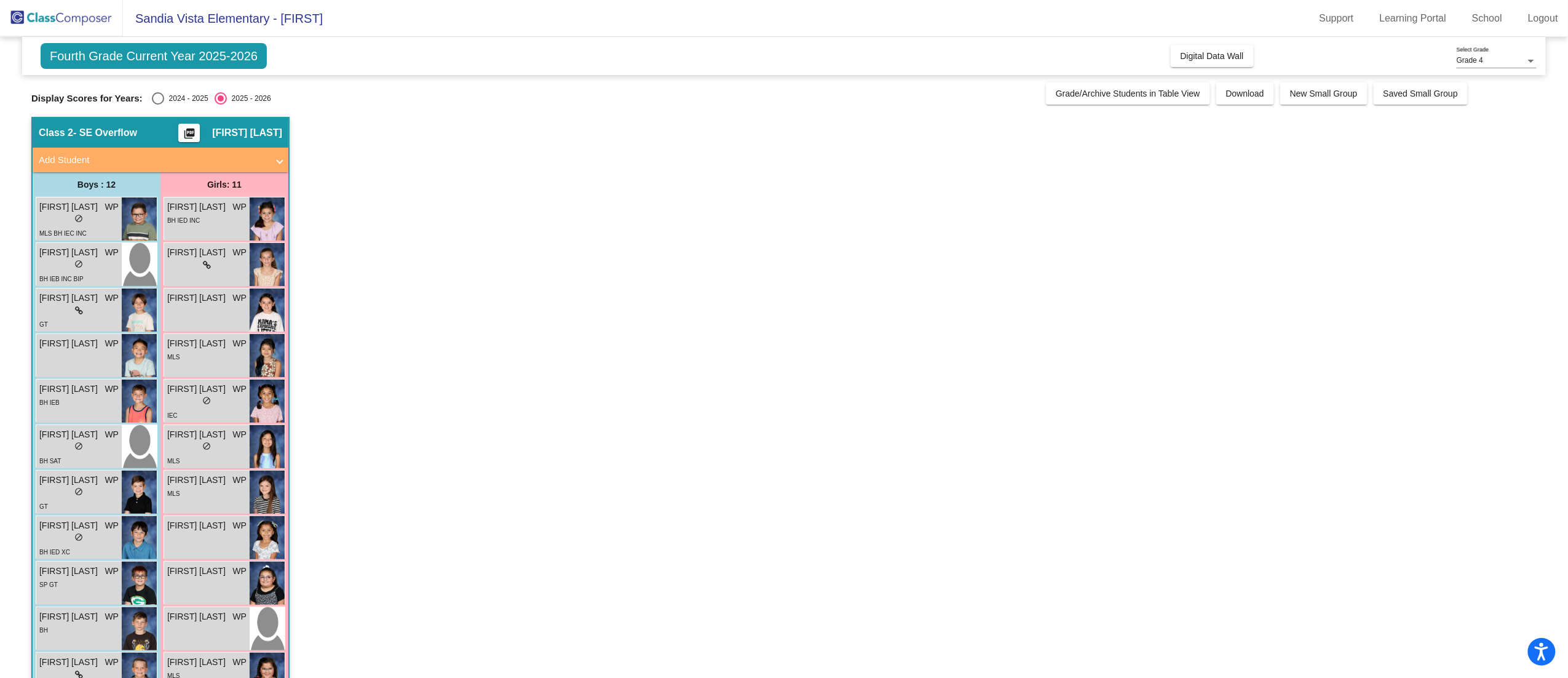 click on "Fourth Grade Current Year 2025-2026" 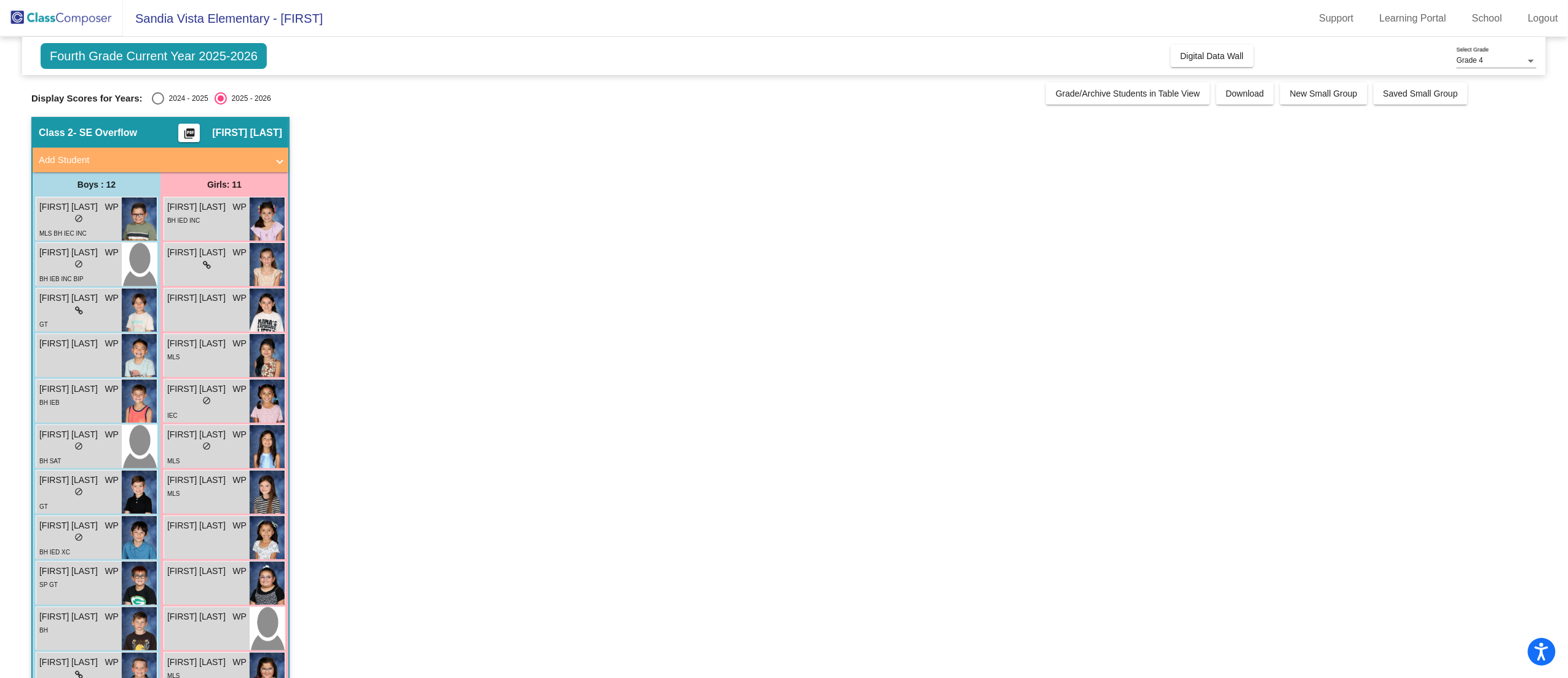 click at bounding box center [158, 98] 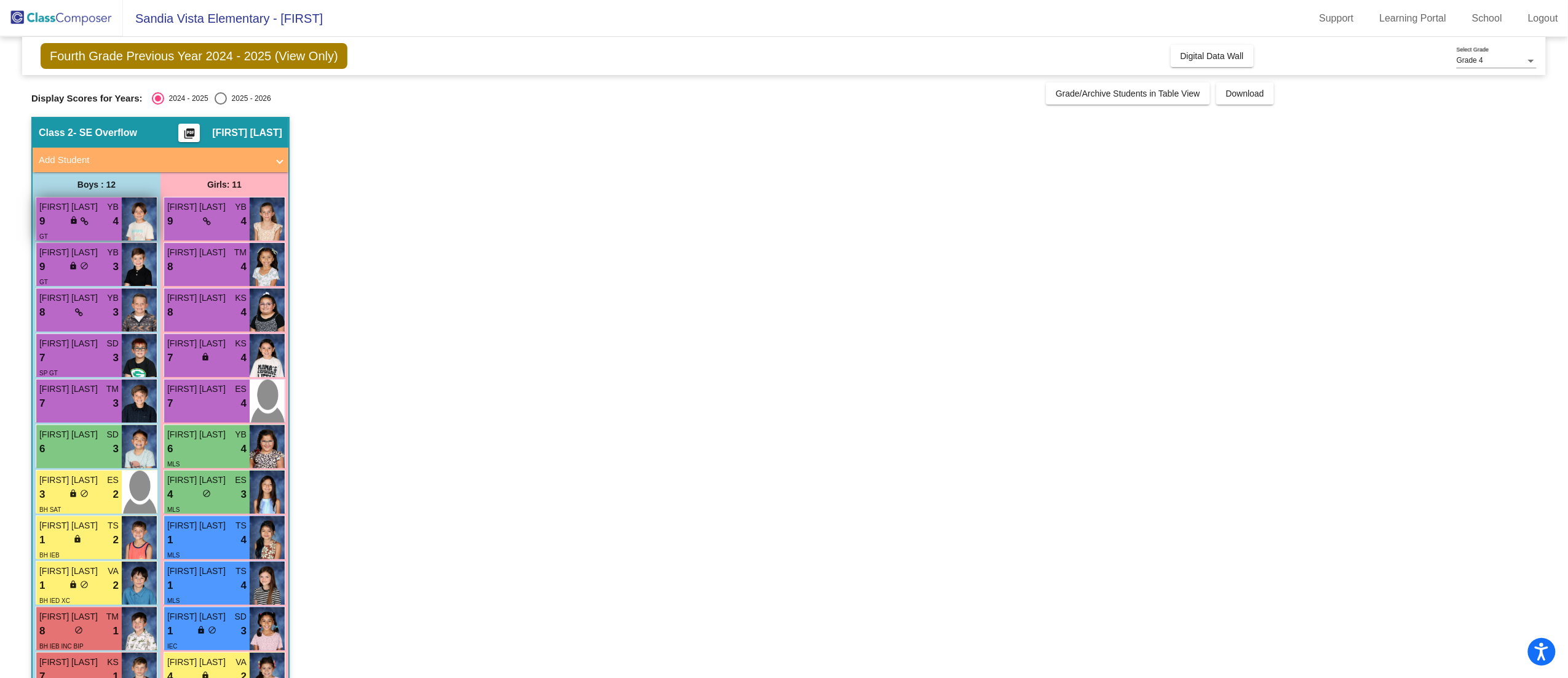 click on "9 lock do_not_disturb_alt 4" at bounding box center [79, 221] 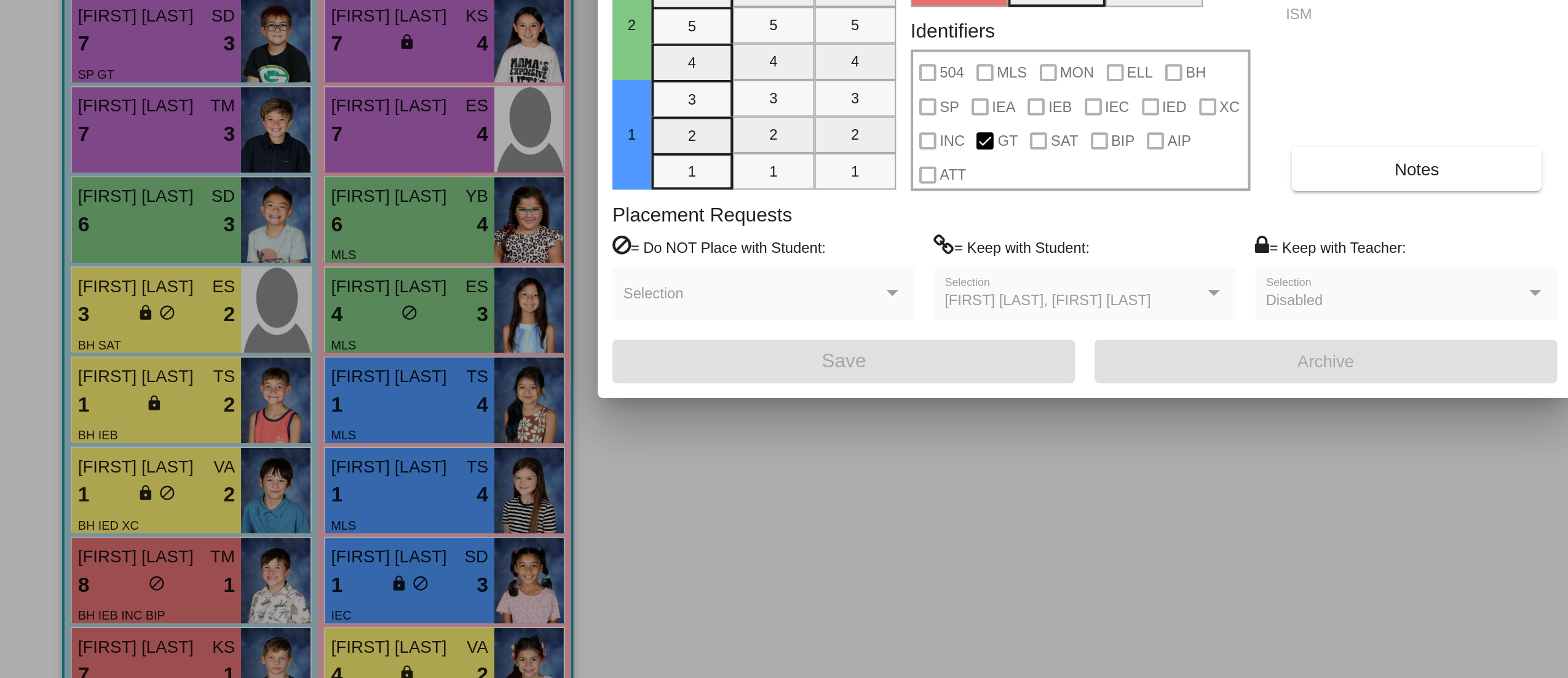 scroll, scrollTop: 0, scrollLeft: 0, axis: both 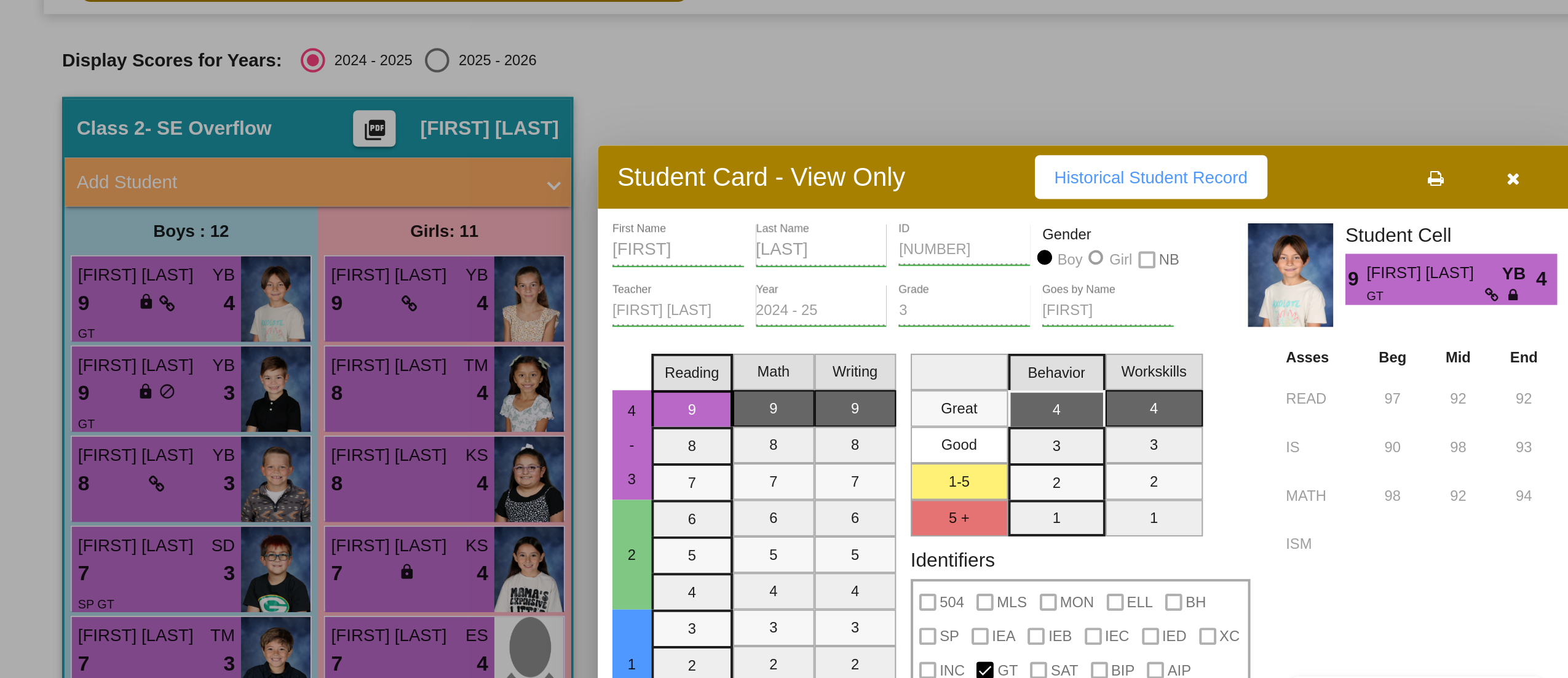 click at bounding box center (764, 158) 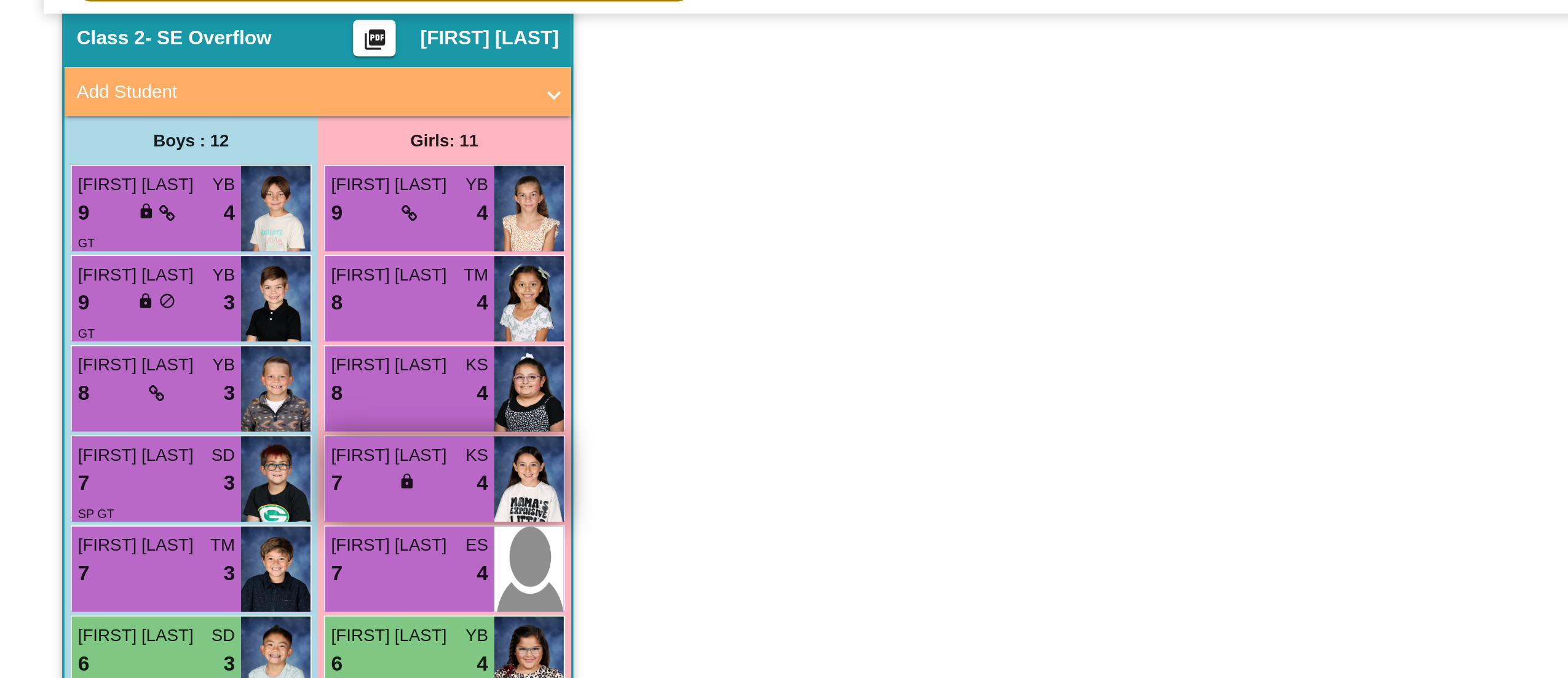scroll, scrollTop: 84, scrollLeft: 0, axis: vertical 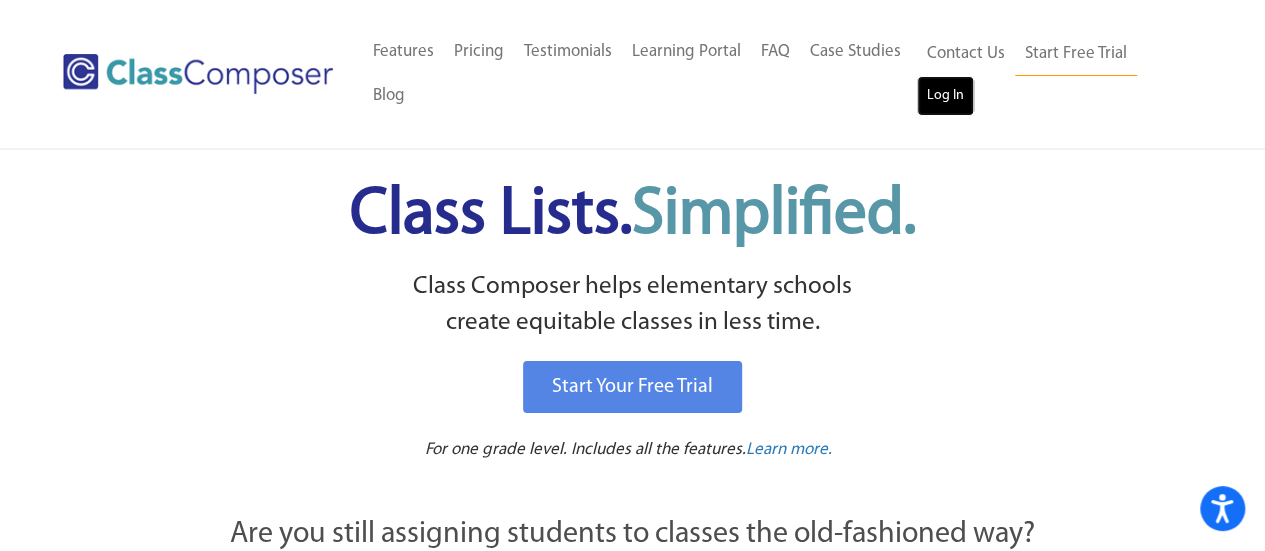 click on "Log In" at bounding box center (945, 96) 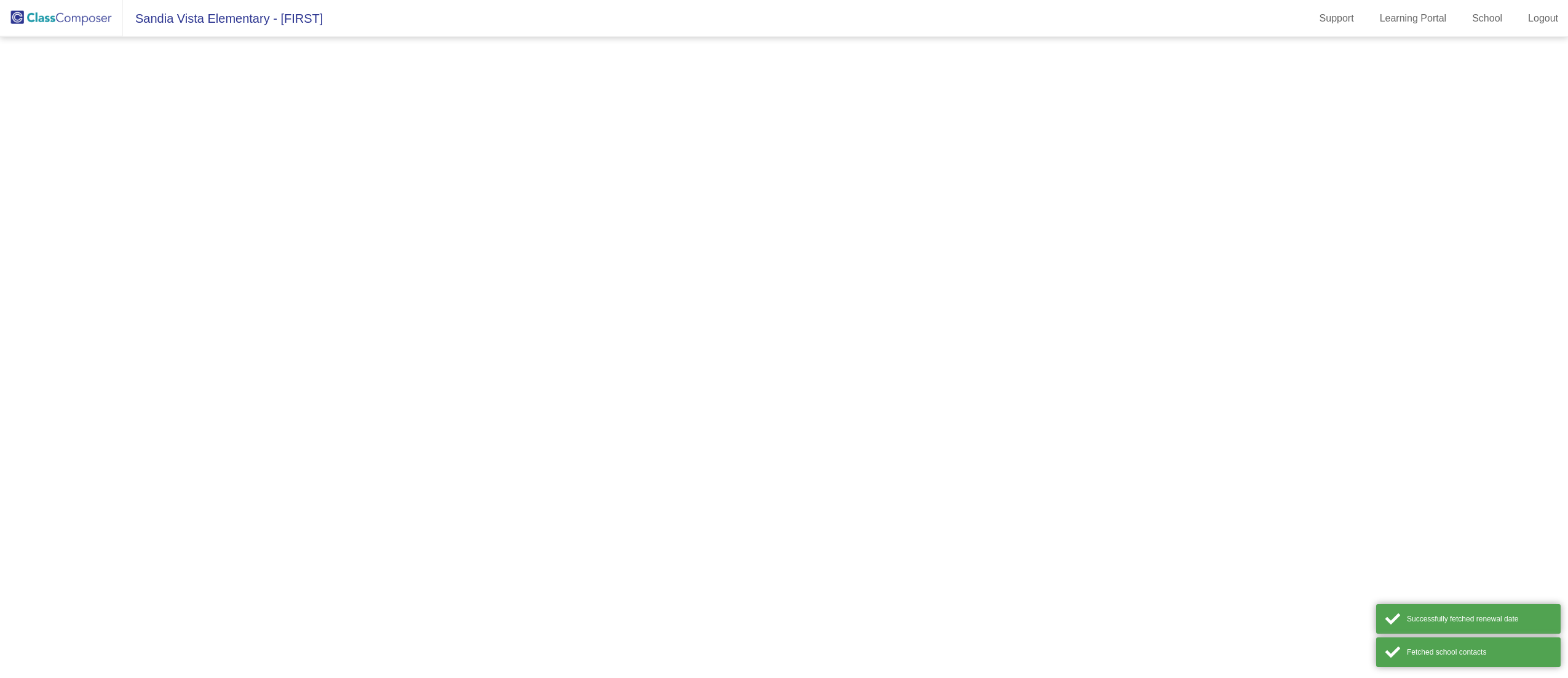 scroll, scrollTop: 0, scrollLeft: 0, axis: both 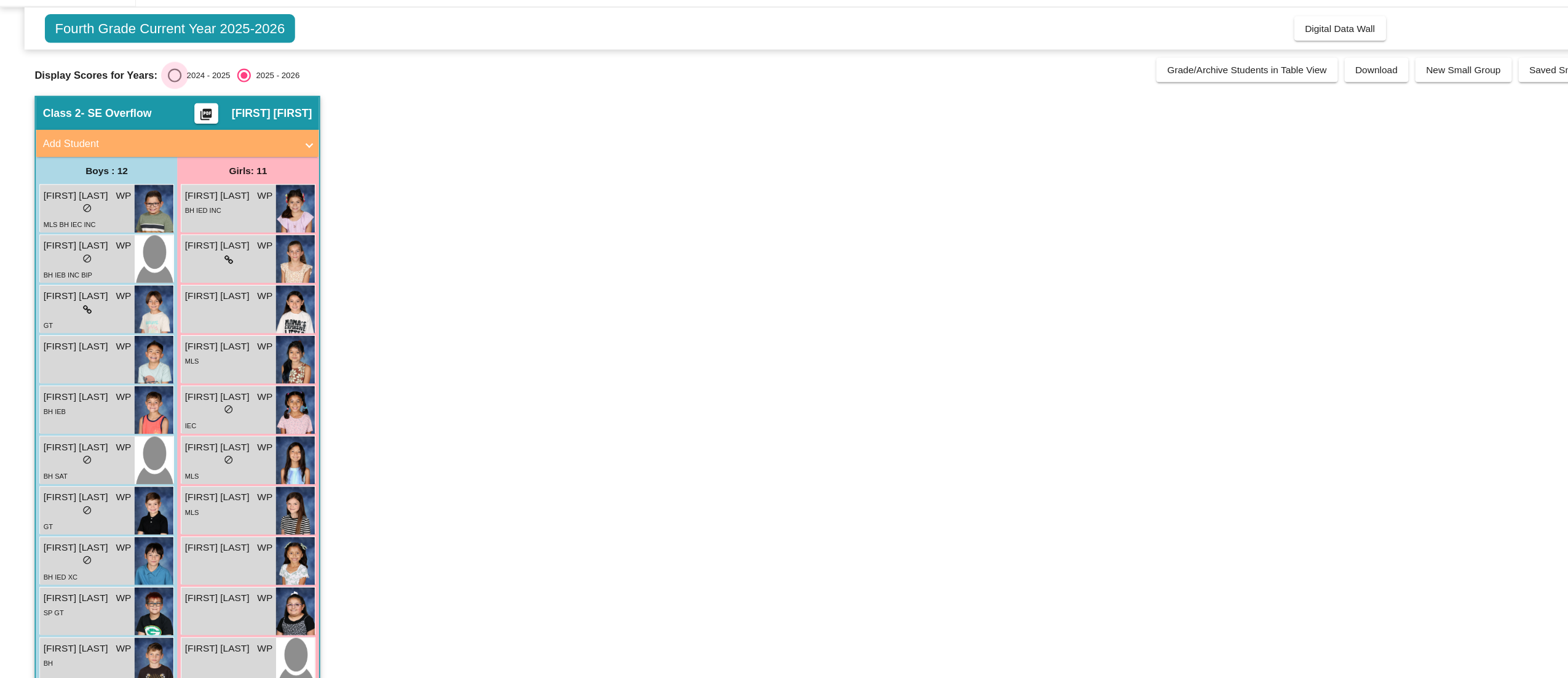 click at bounding box center (158, 98) 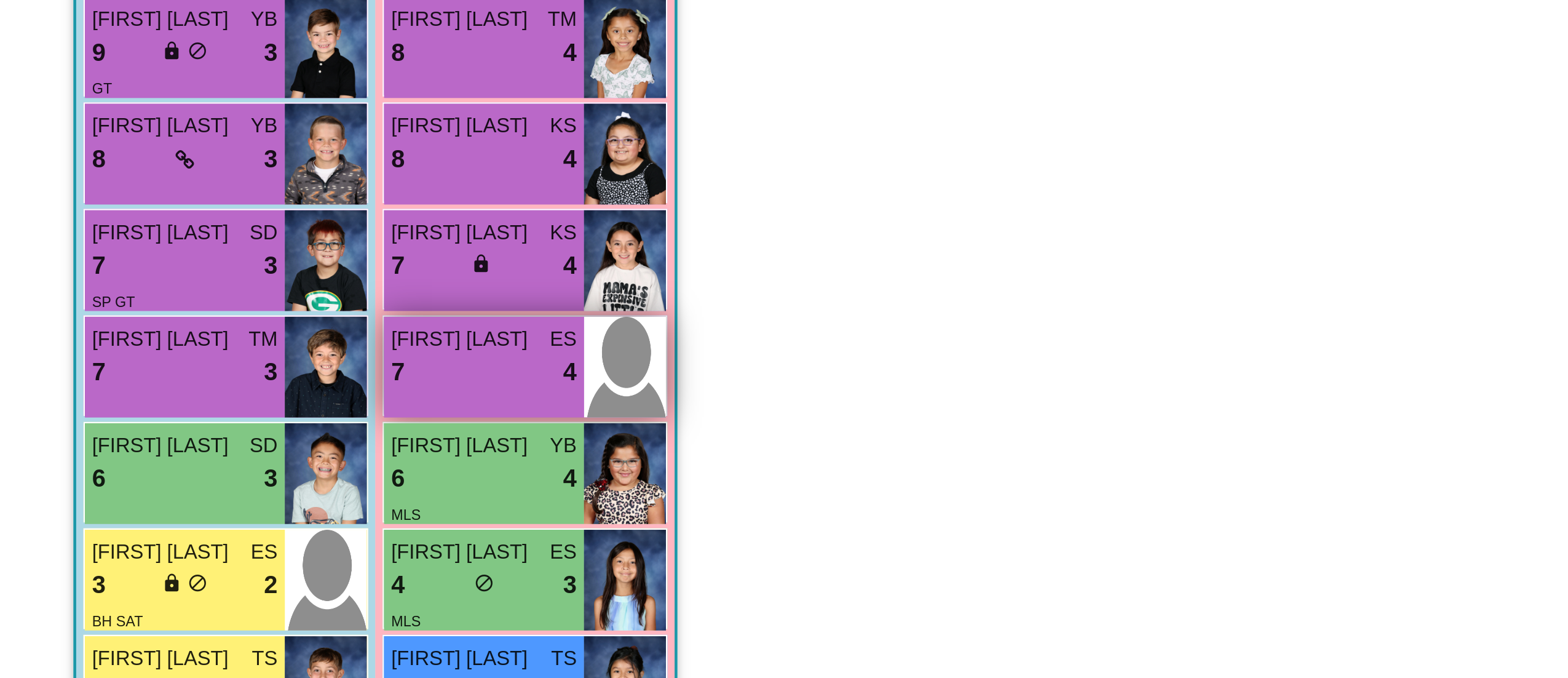 scroll, scrollTop: 84, scrollLeft: 0, axis: vertical 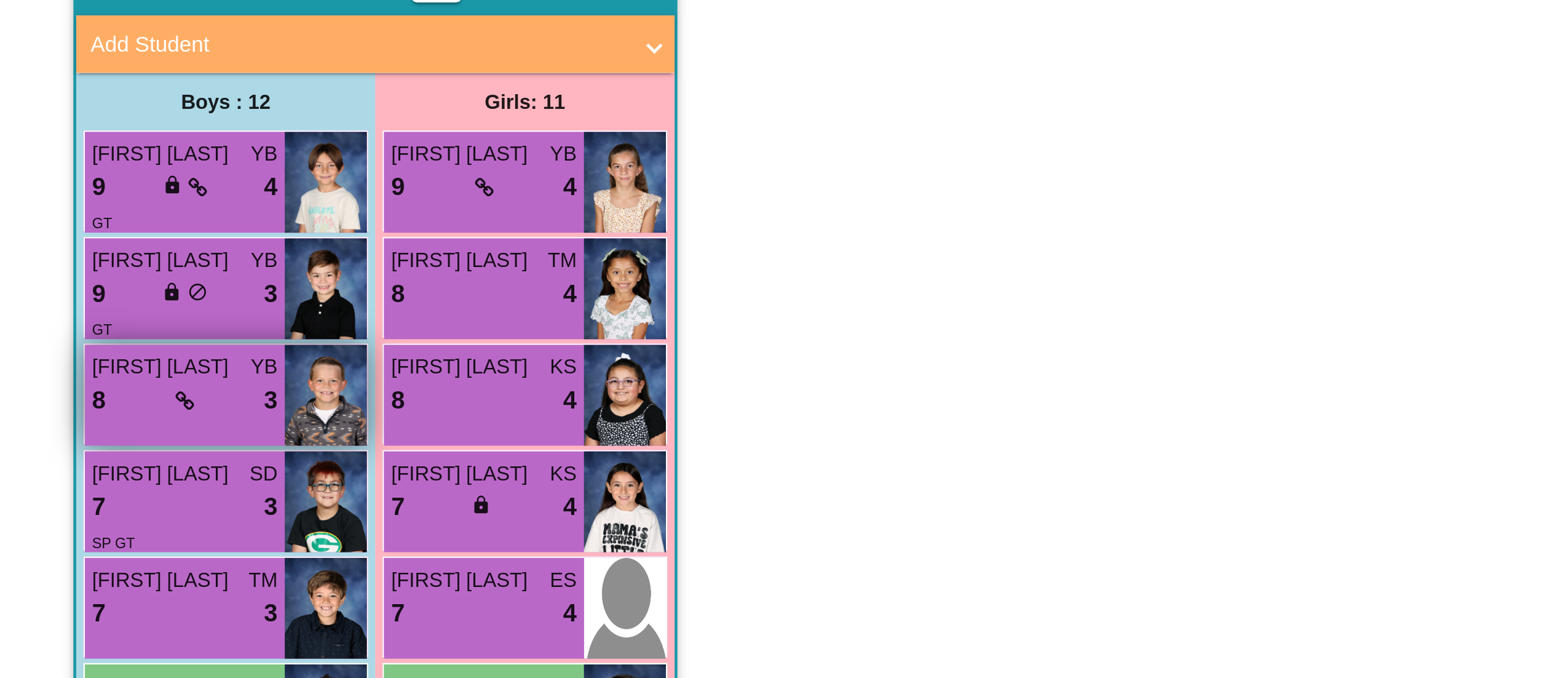 click on "8 lock do_not_disturb_alt 3" at bounding box center [79, 313] 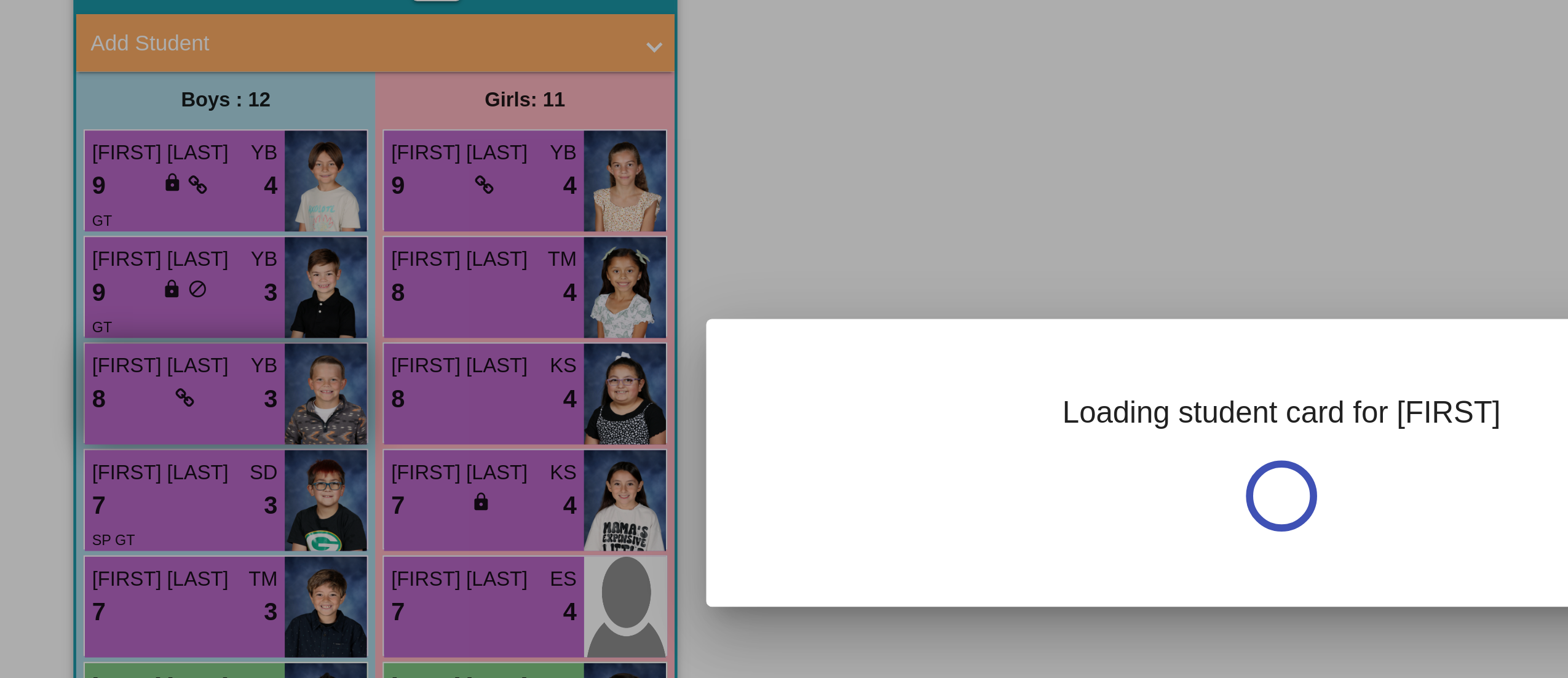 scroll, scrollTop: 0, scrollLeft: 0, axis: both 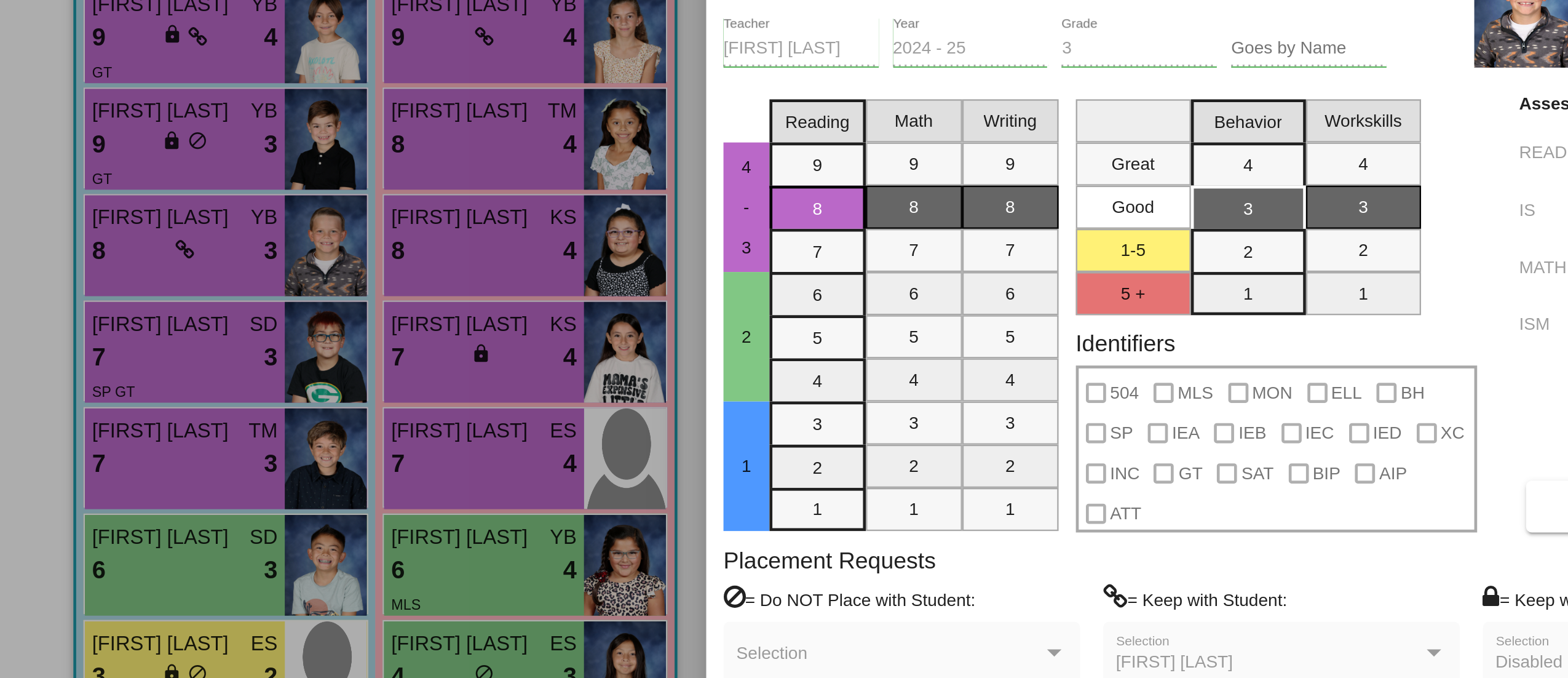 click at bounding box center (784, 339) 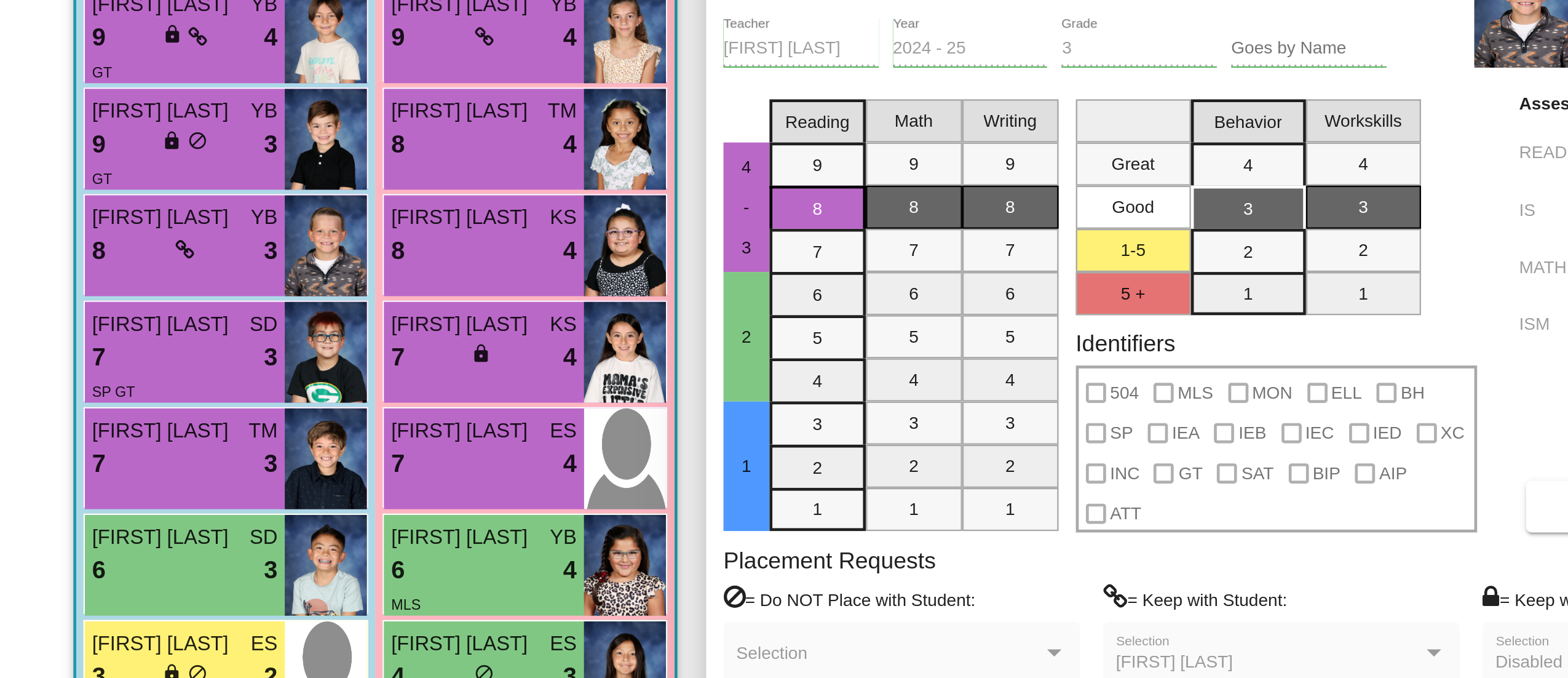 scroll, scrollTop: 1, scrollLeft: 0, axis: vertical 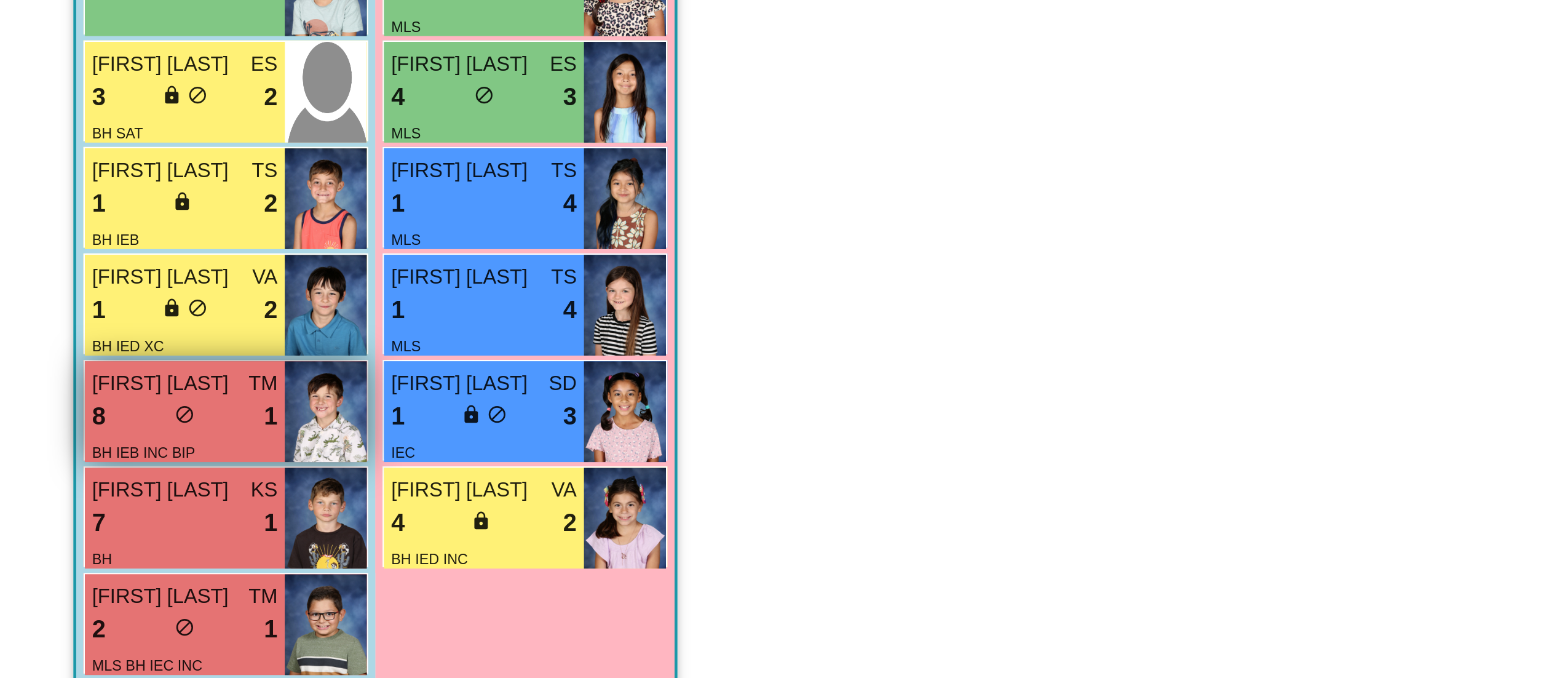 click on "8 lock do_not_disturb_alt 1" at bounding box center (79, 548) 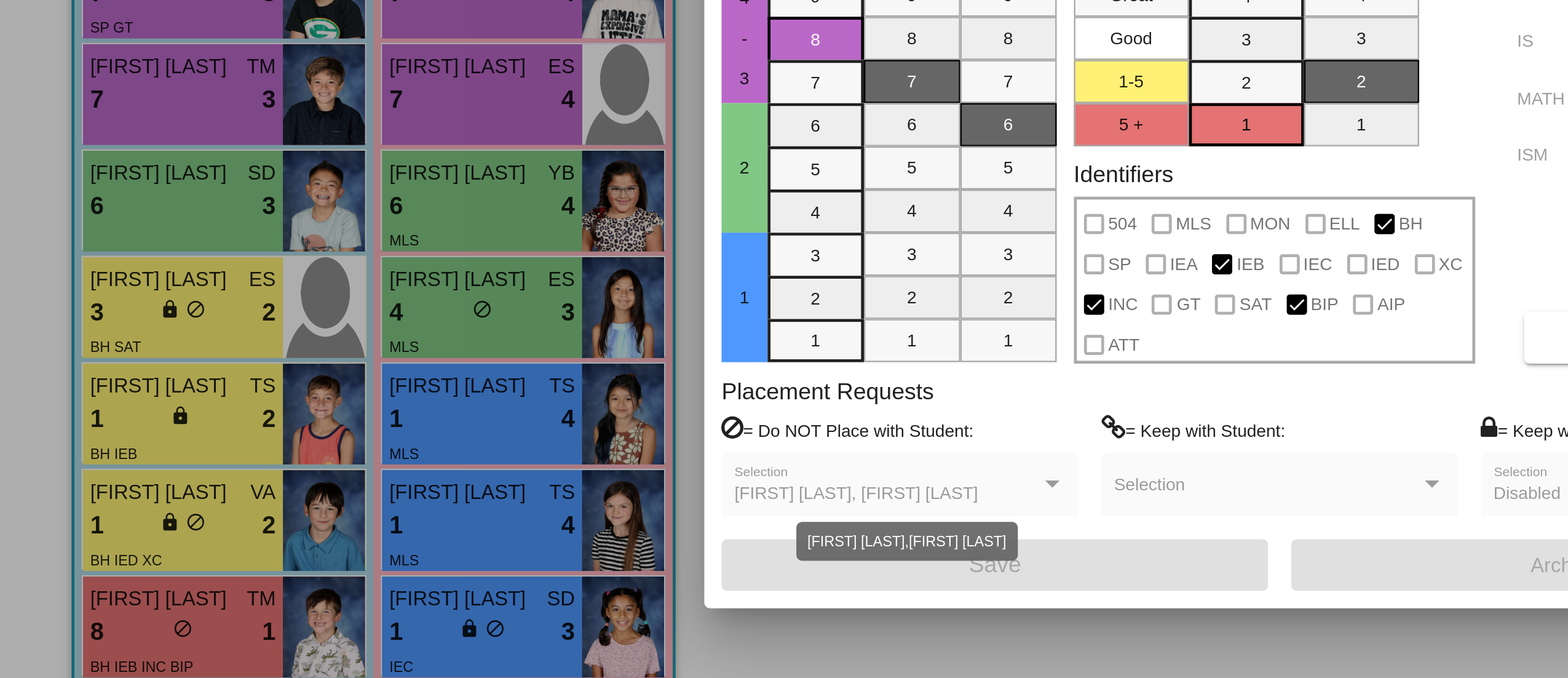 click at bounding box center (451, 484) 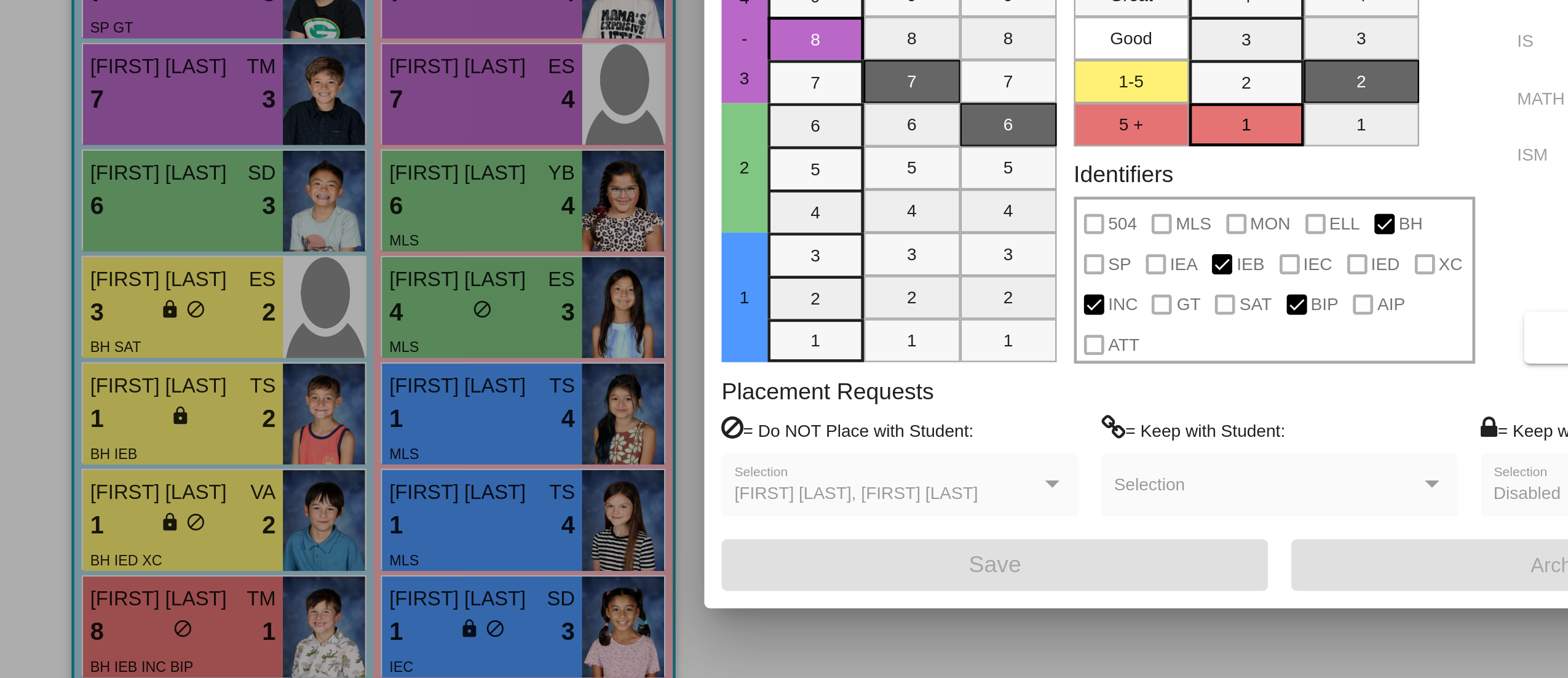 click on "Colton Padilla, Logan Chavez" at bounding box center (386, 488) 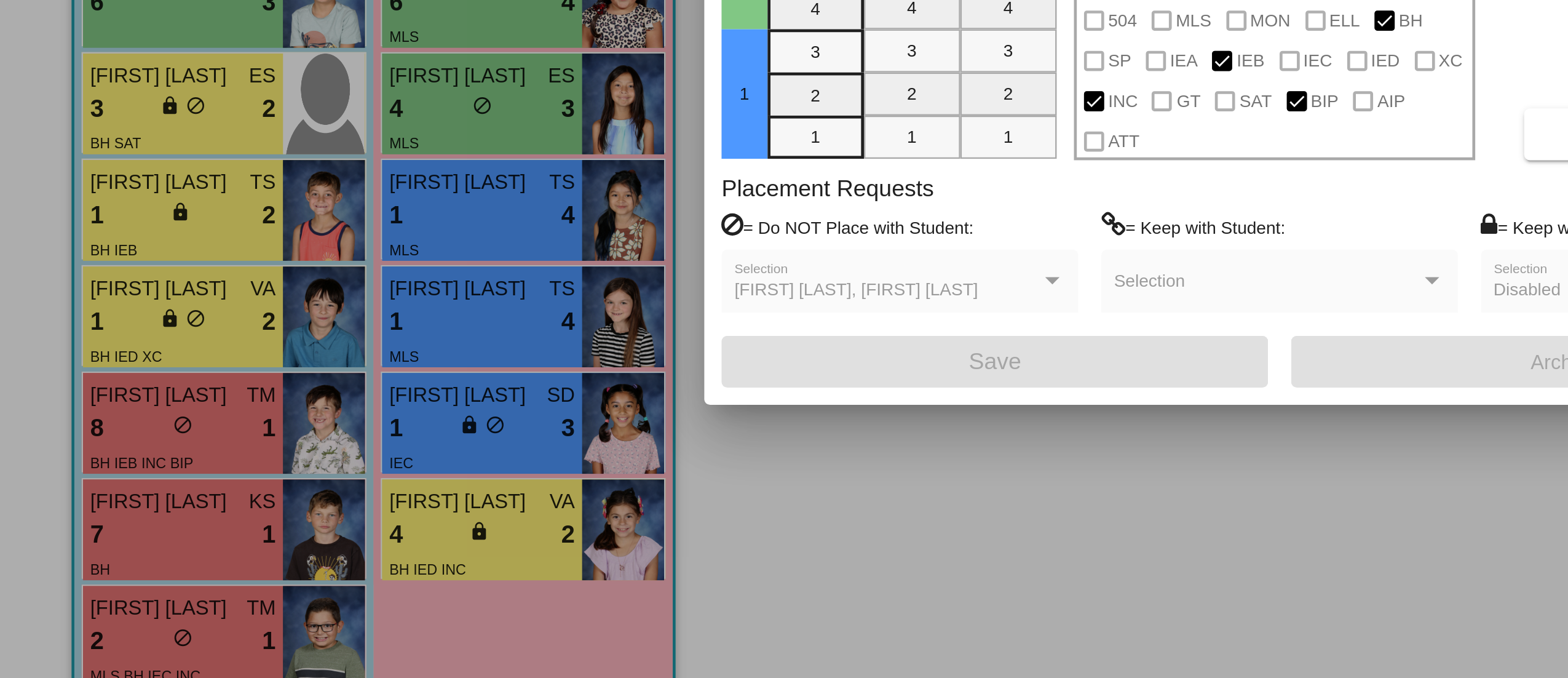 click at bounding box center (784, 339) 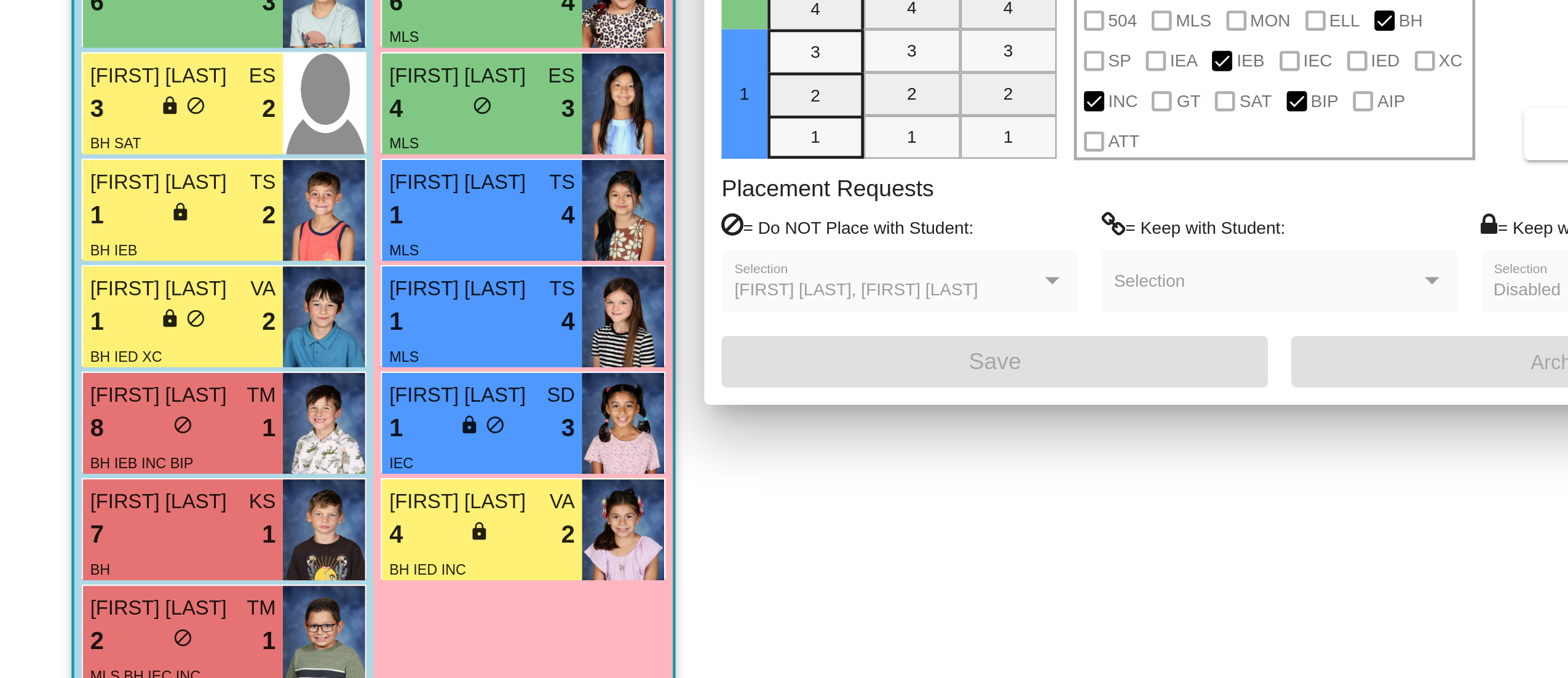 scroll, scrollTop: 1, scrollLeft: 0, axis: vertical 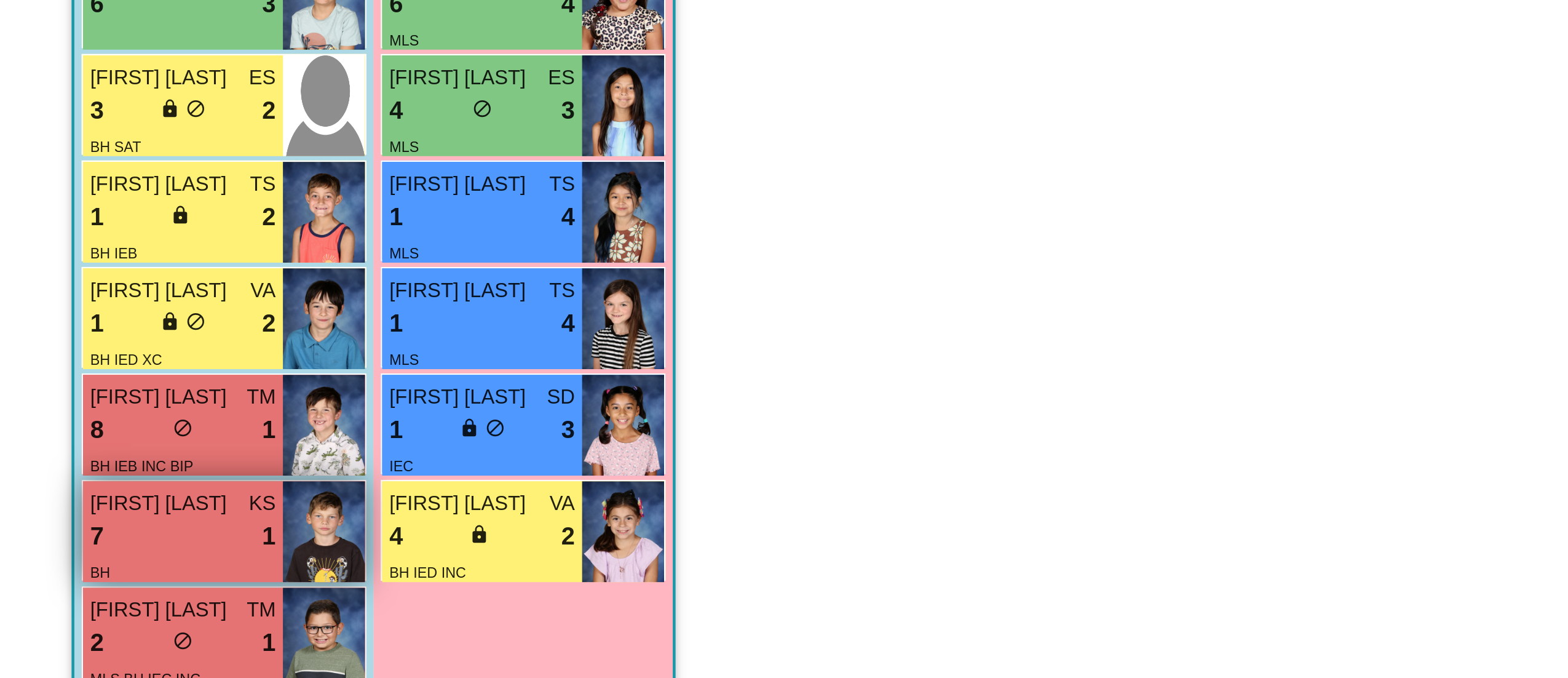 click on "BH" at bounding box center (79, 607) 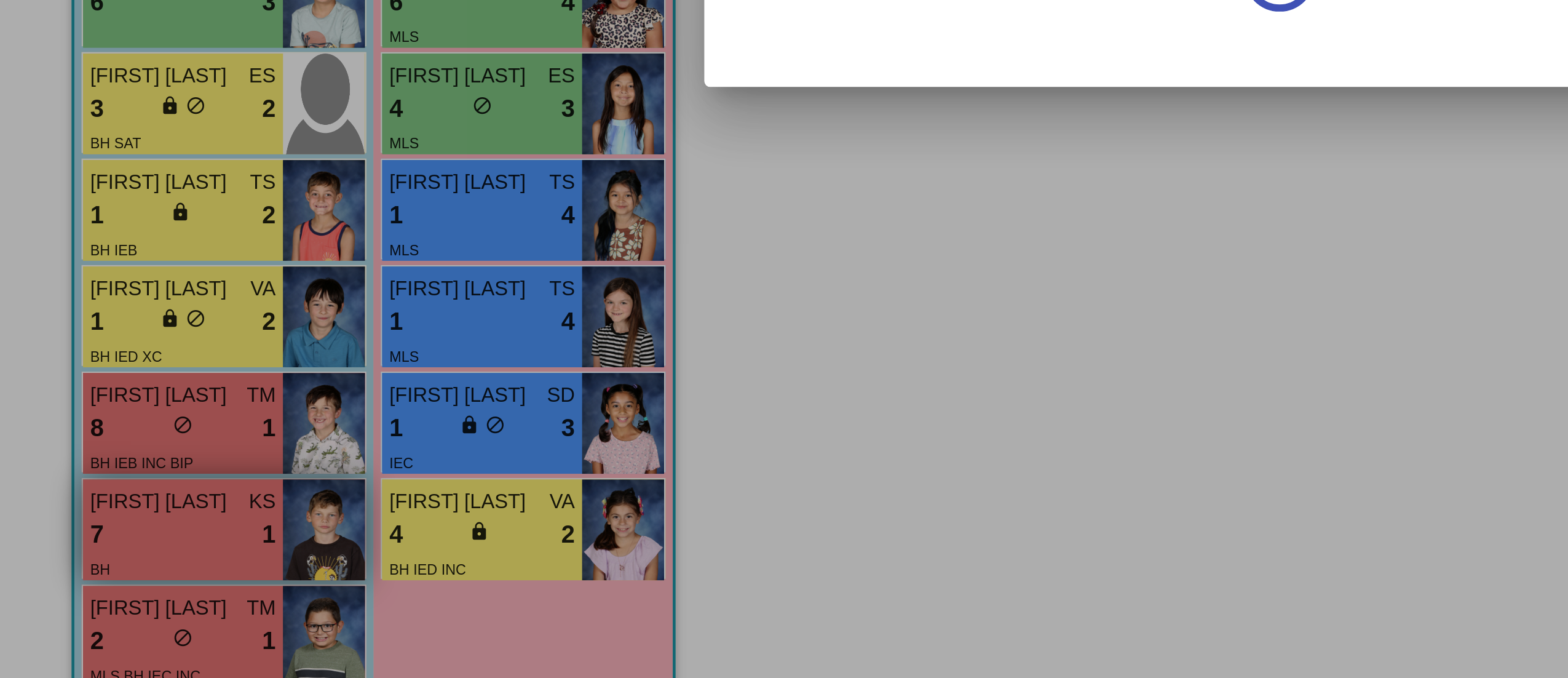 scroll, scrollTop: 0, scrollLeft: 0, axis: both 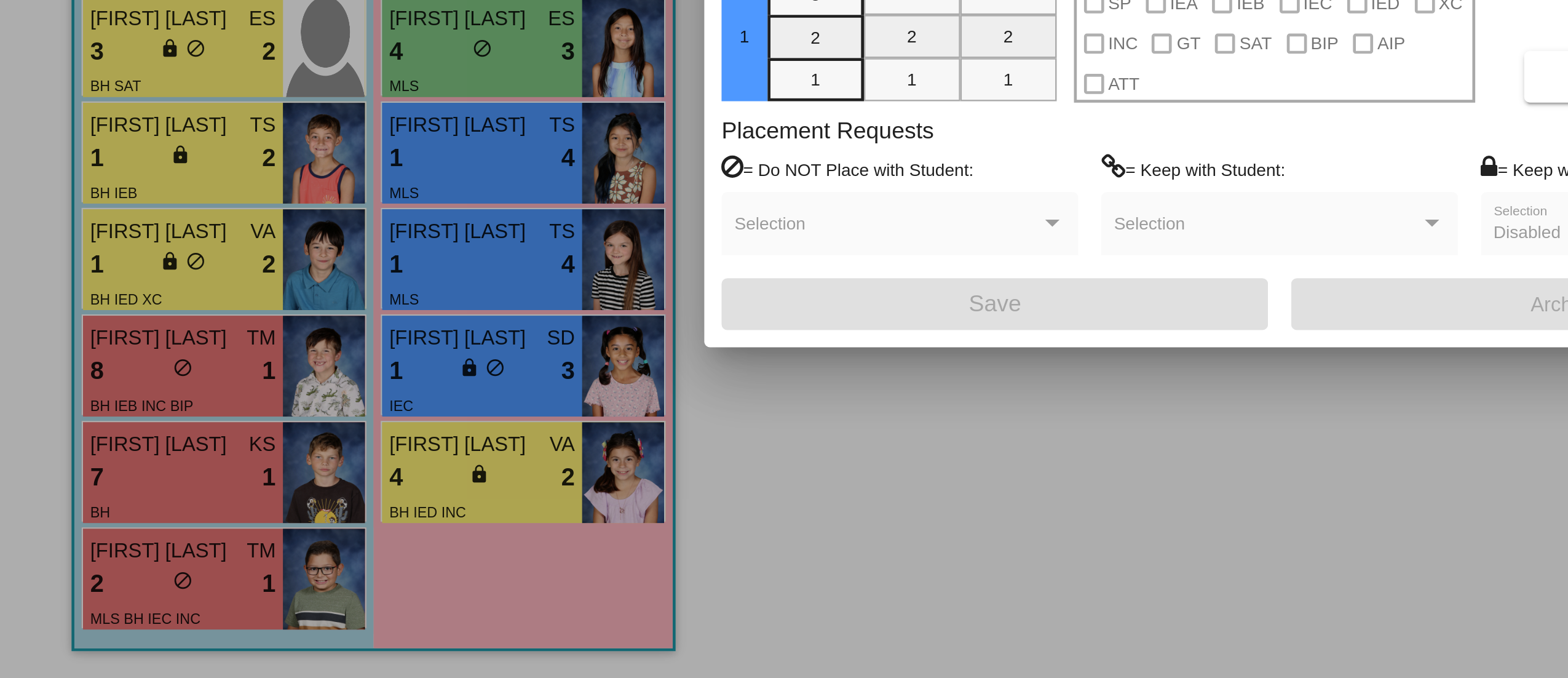 click at bounding box center (784, 339) 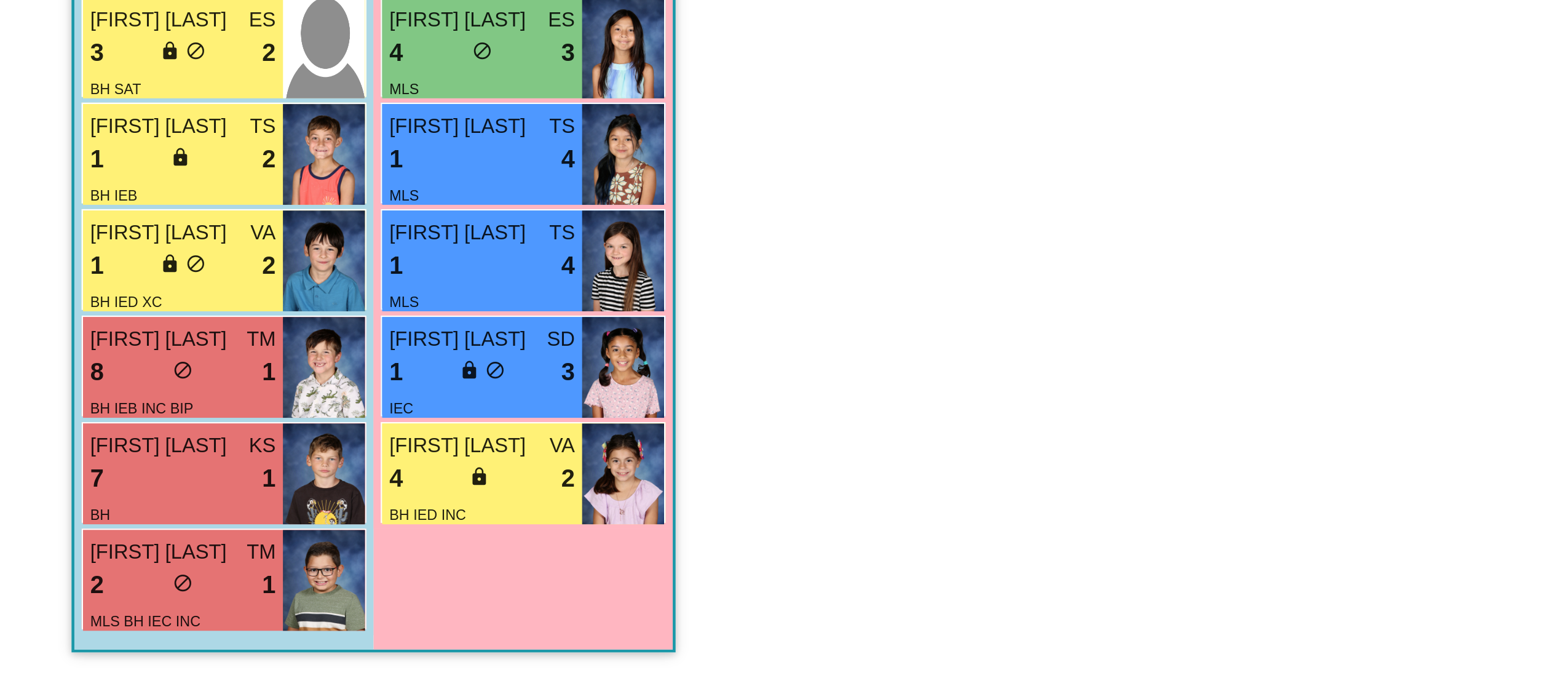 scroll, scrollTop: 1, scrollLeft: 0, axis: vertical 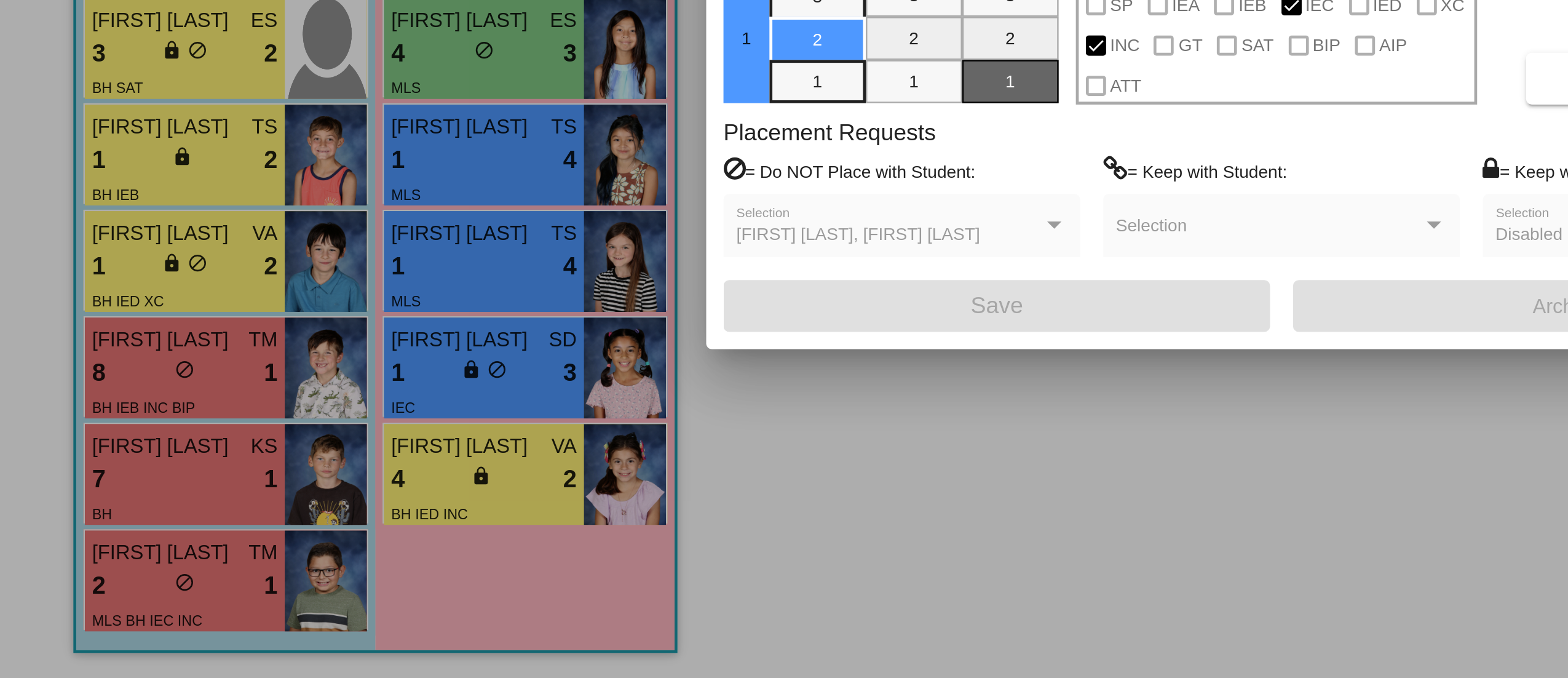 click at bounding box center [784, 339] 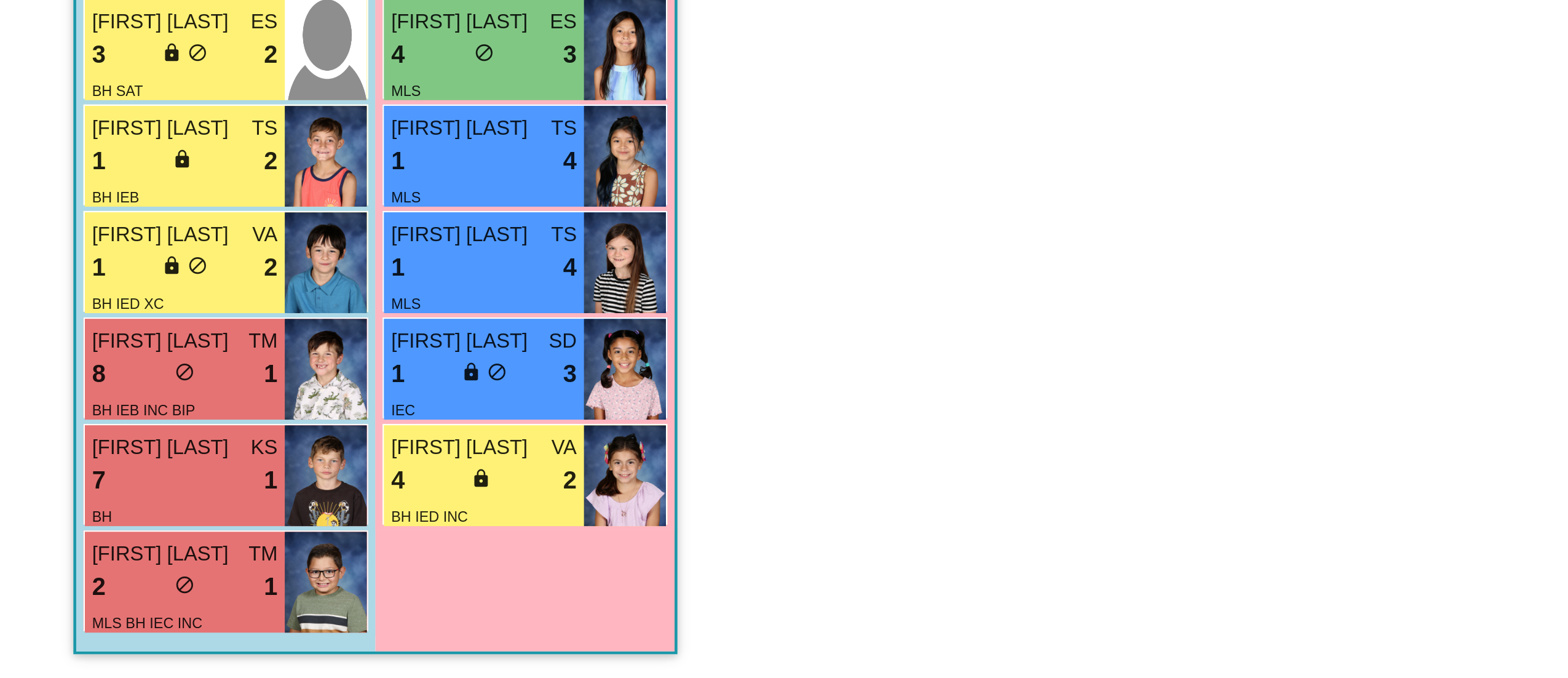 scroll, scrollTop: 1, scrollLeft: 0, axis: vertical 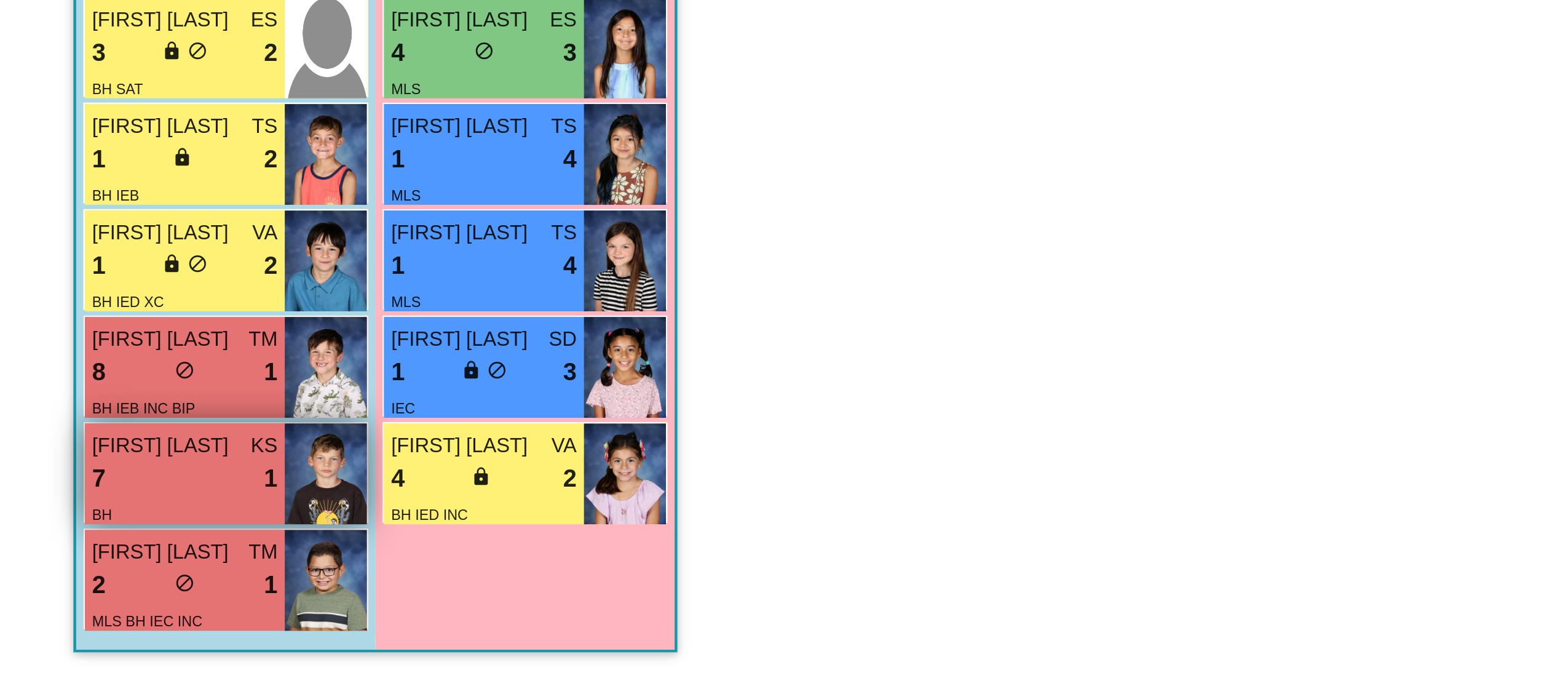 click on "7 lock do_not_disturb_alt 1" at bounding box center (79, 593) 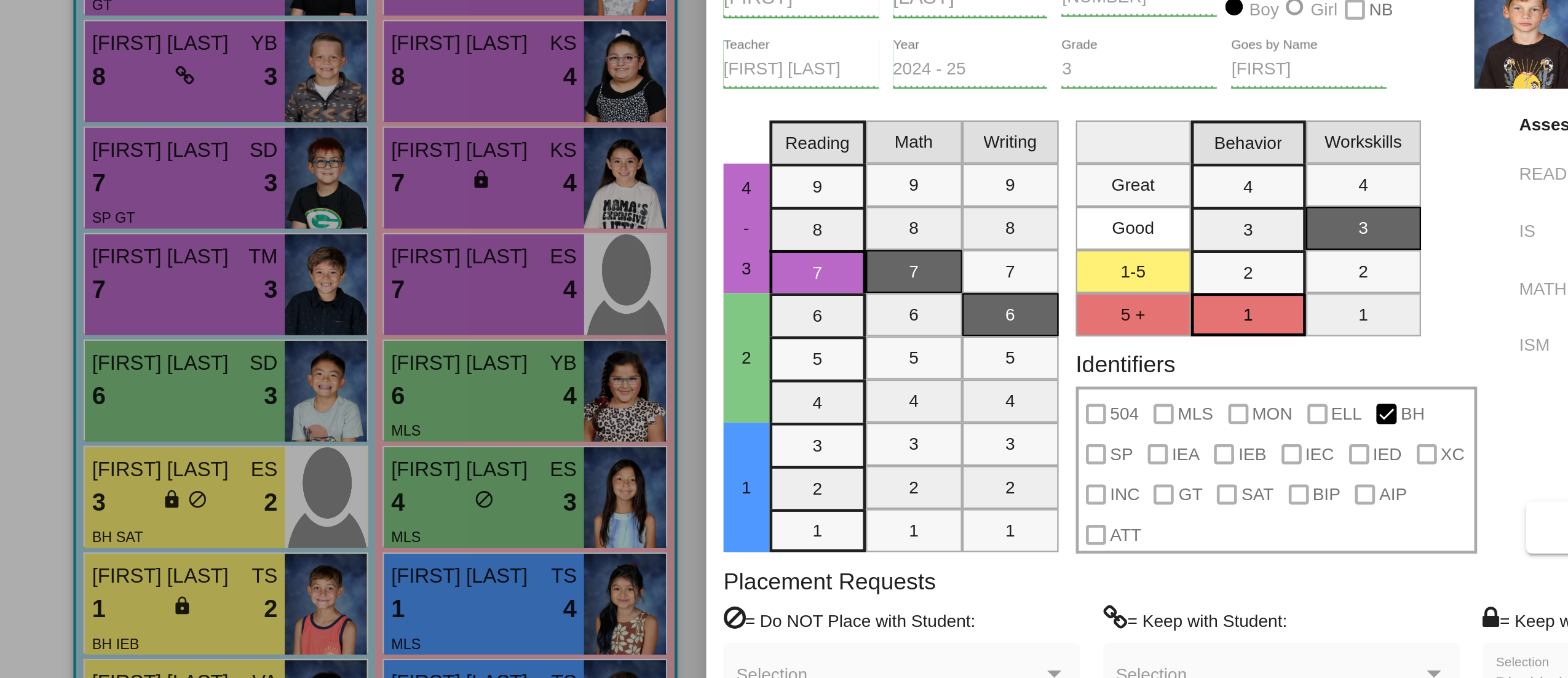 click at bounding box center [784, 339] 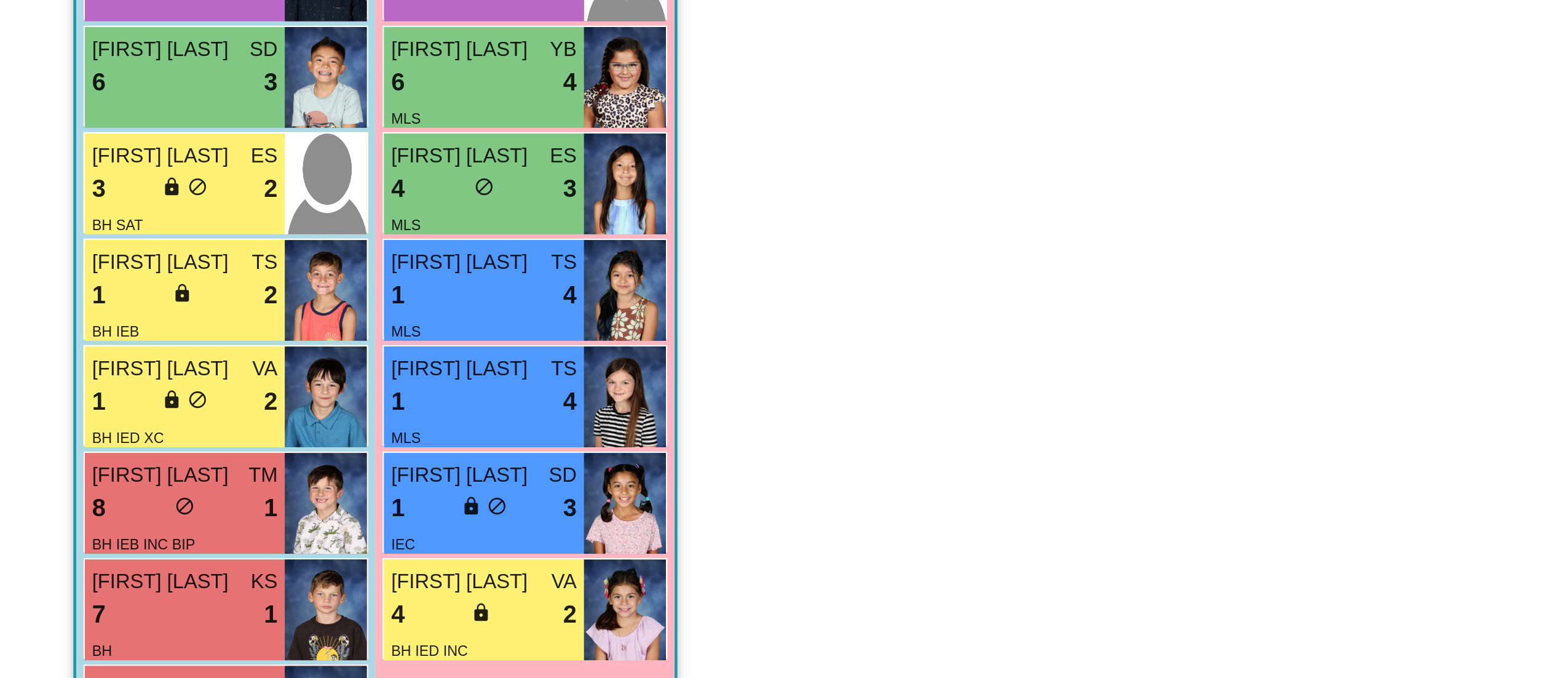 scroll, scrollTop: 1, scrollLeft: 0, axis: vertical 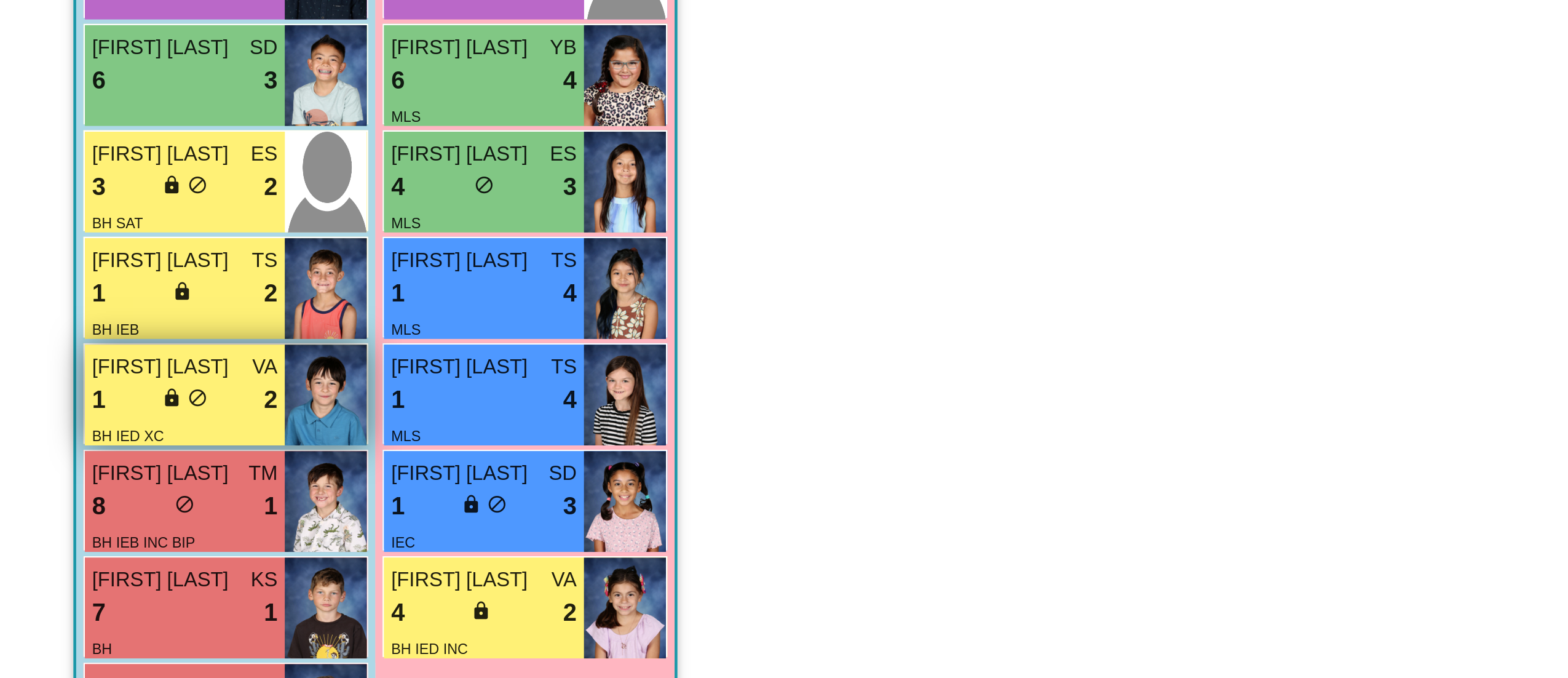 click on "1 lock do_not_disturb_alt 2" at bounding box center (79, 502) 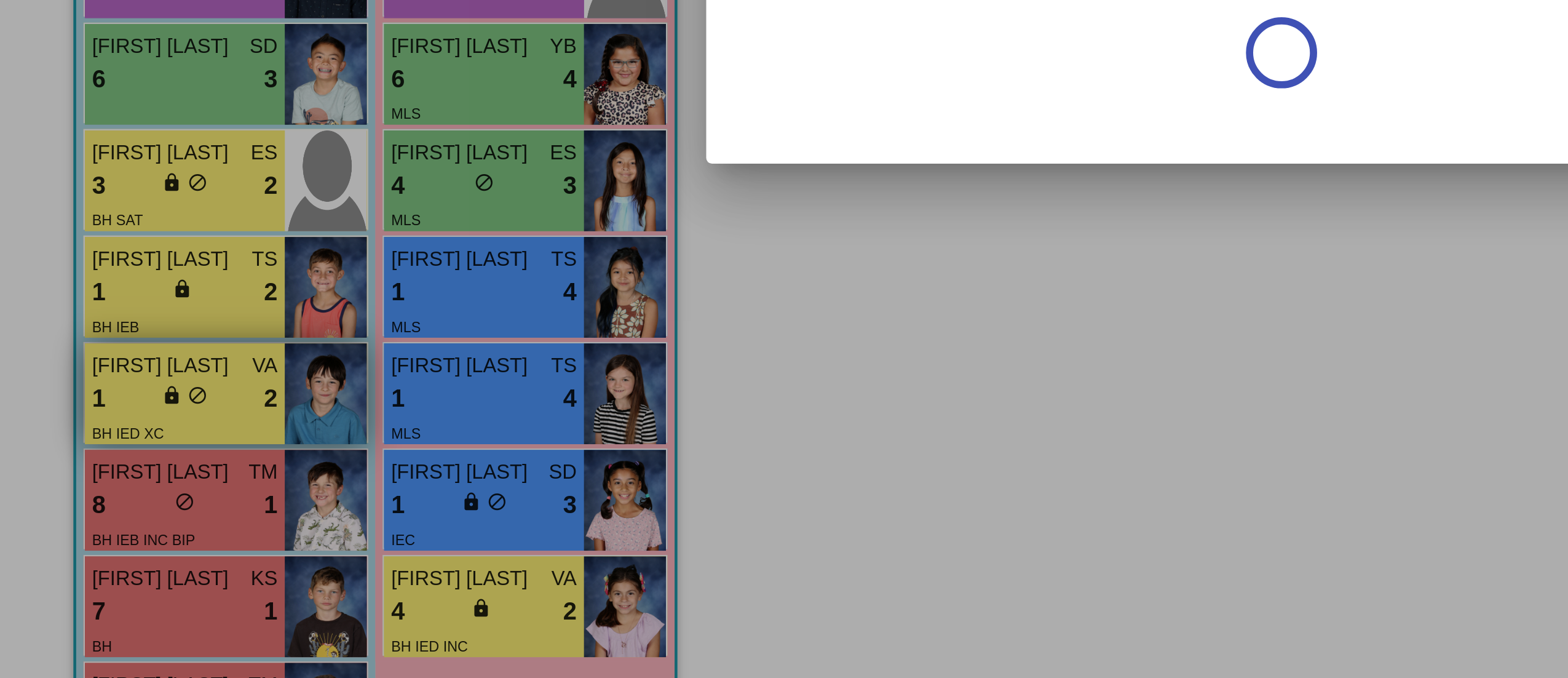 scroll, scrollTop: 0, scrollLeft: 0, axis: both 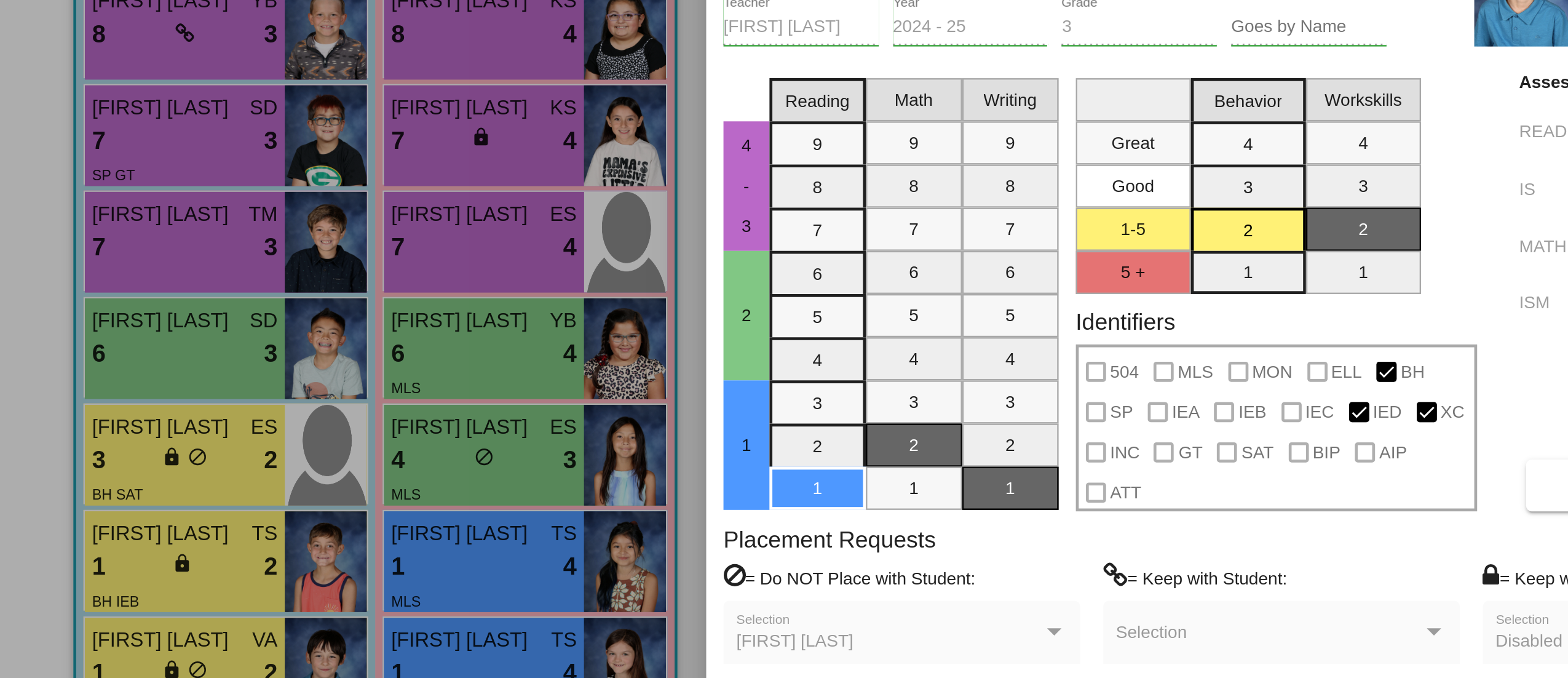click at bounding box center [784, 339] 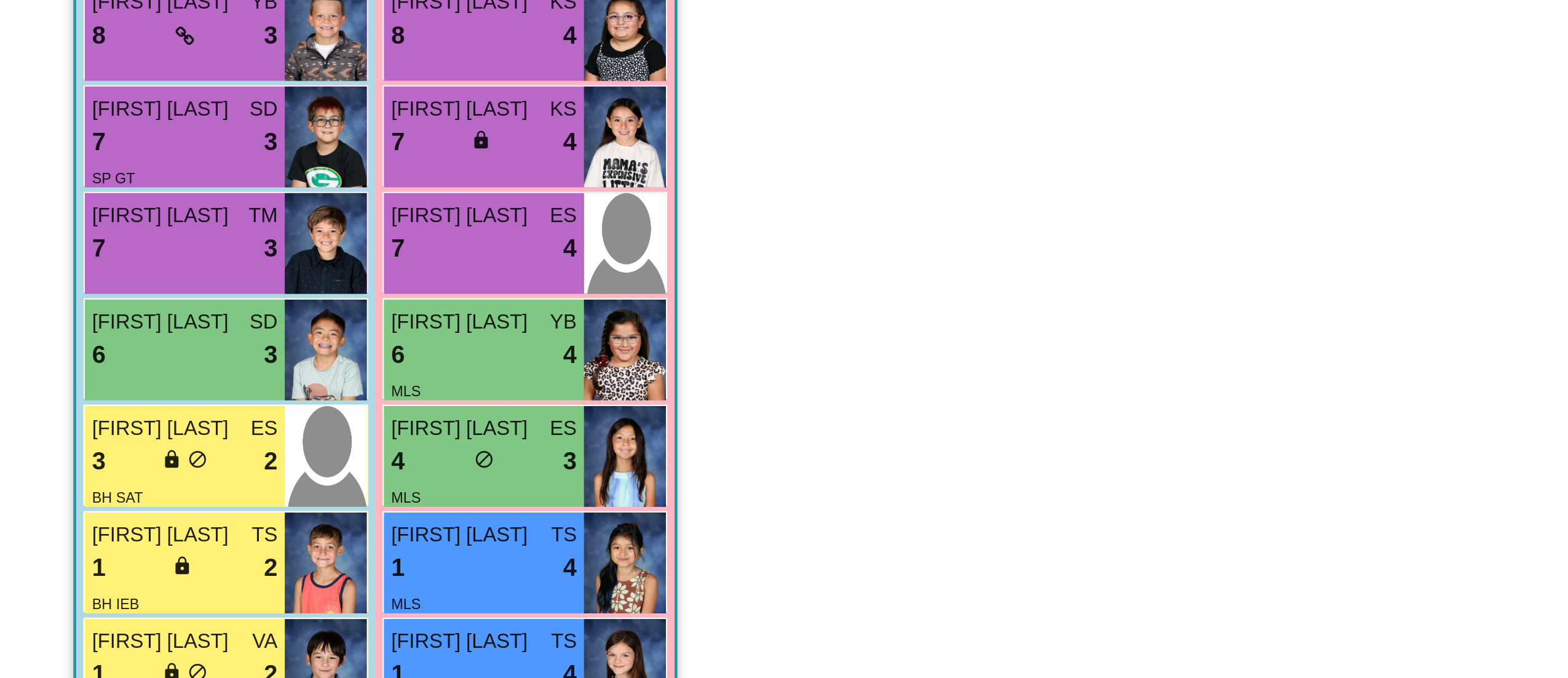 scroll, scrollTop: 1, scrollLeft: 0, axis: vertical 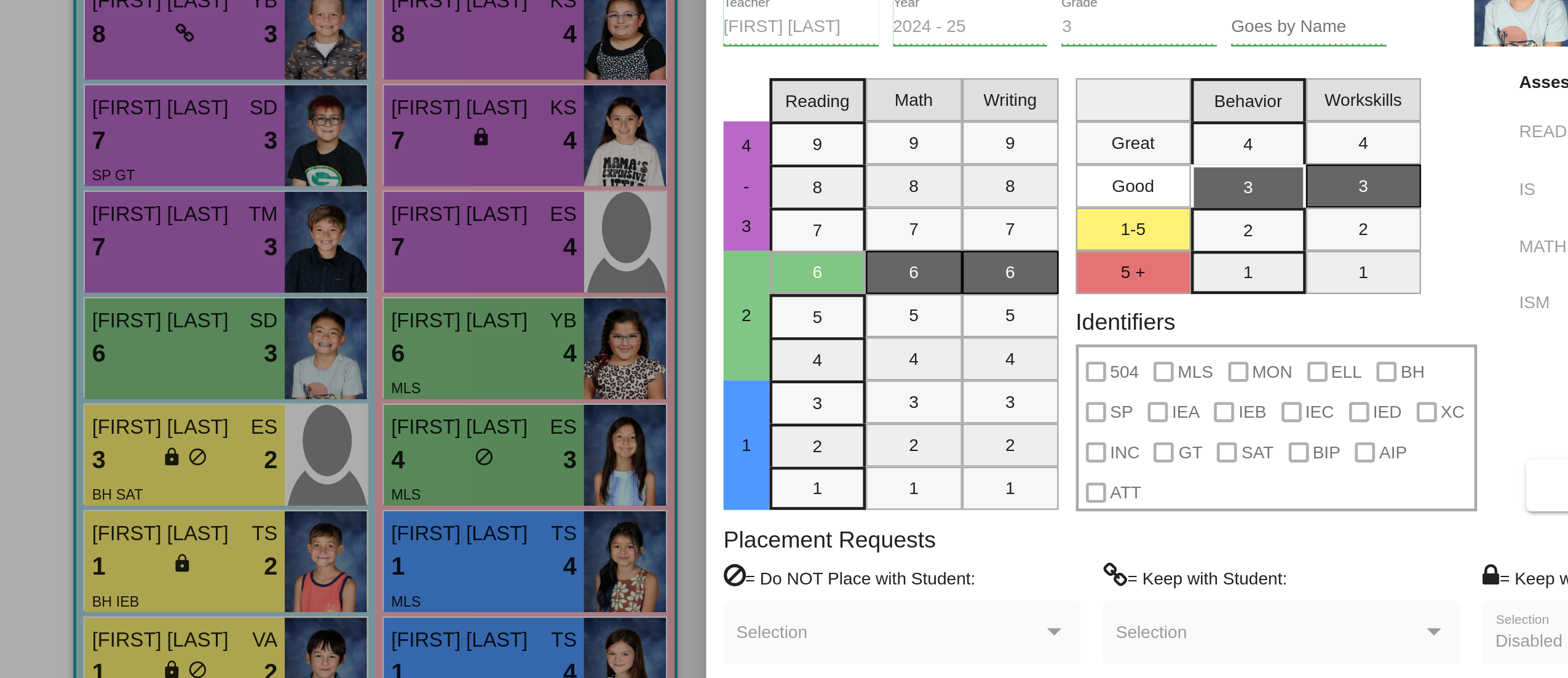 click at bounding box center (784, 339) 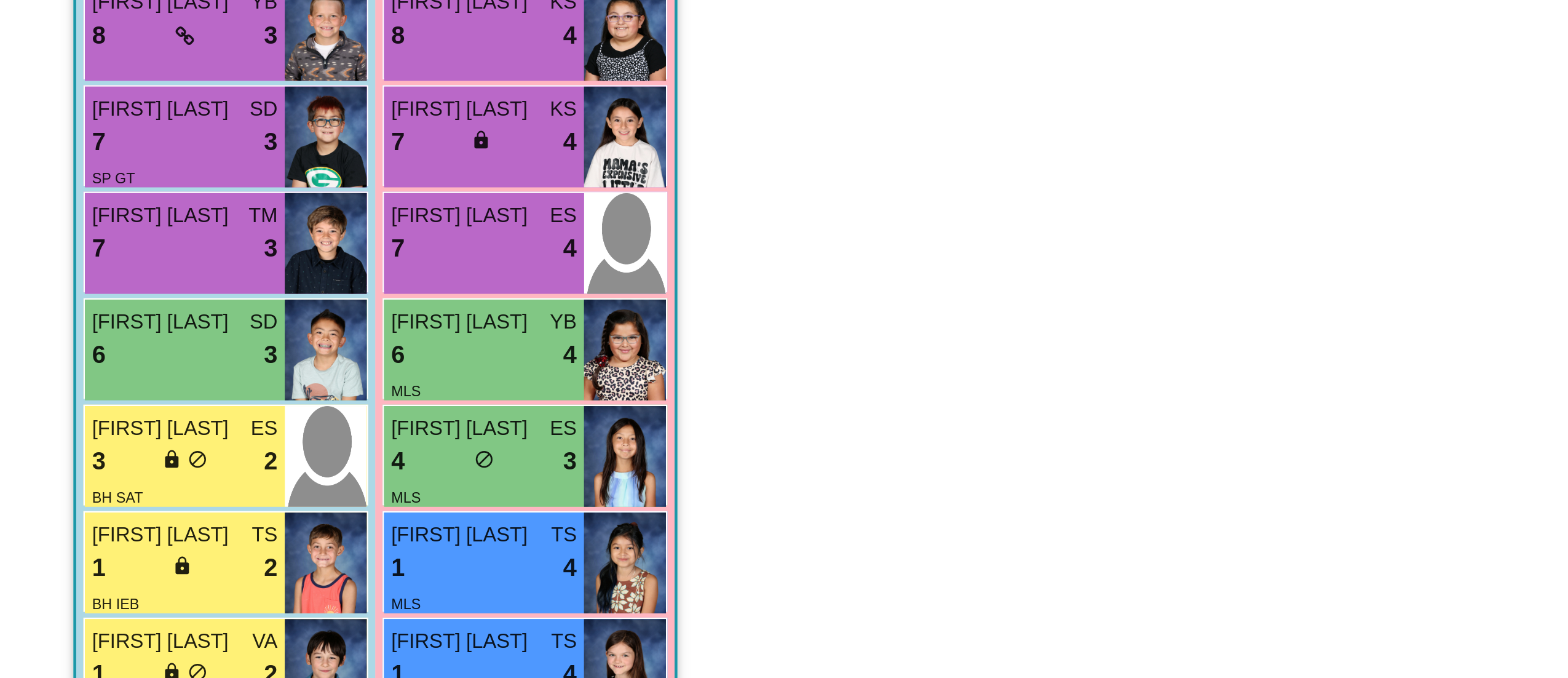 scroll, scrollTop: 1, scrollLeft: 0, axis: vertical 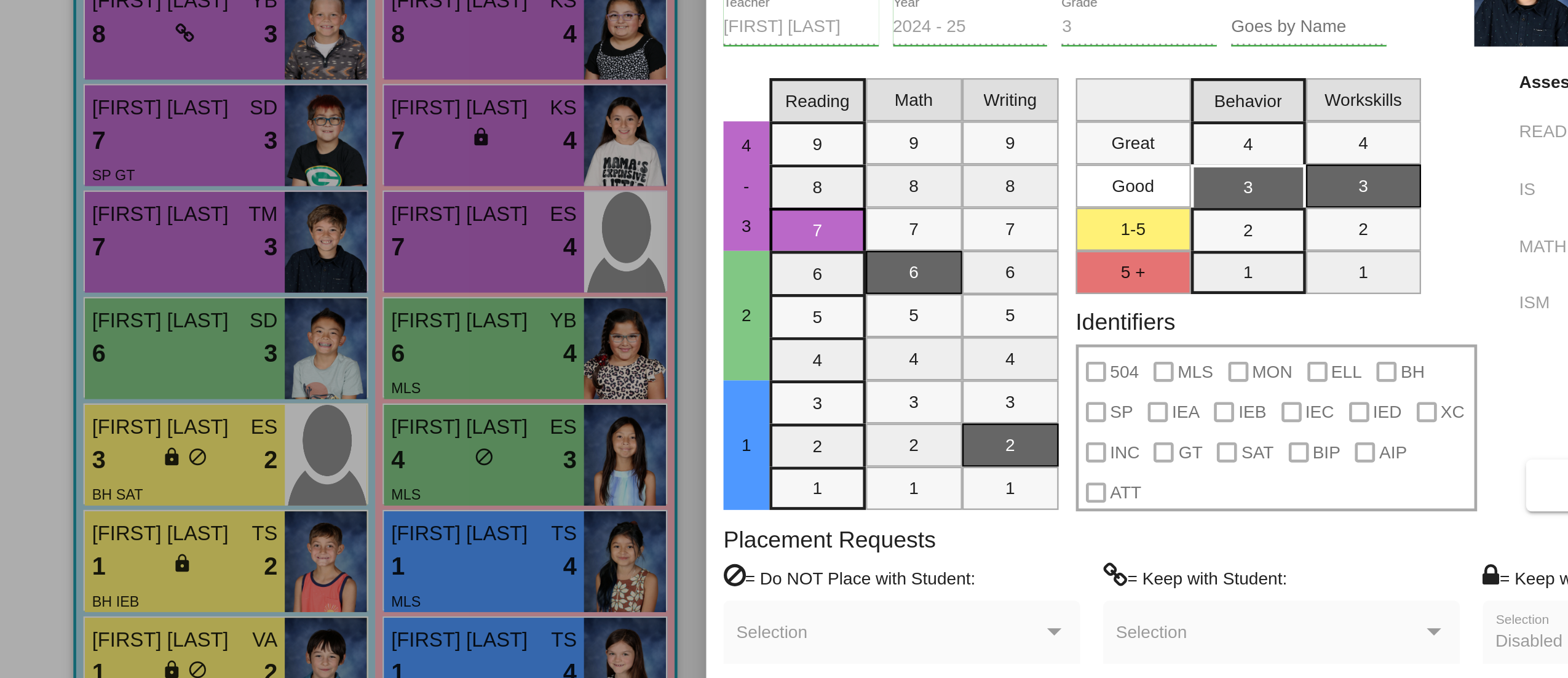 click at bounding box center (784, 339) 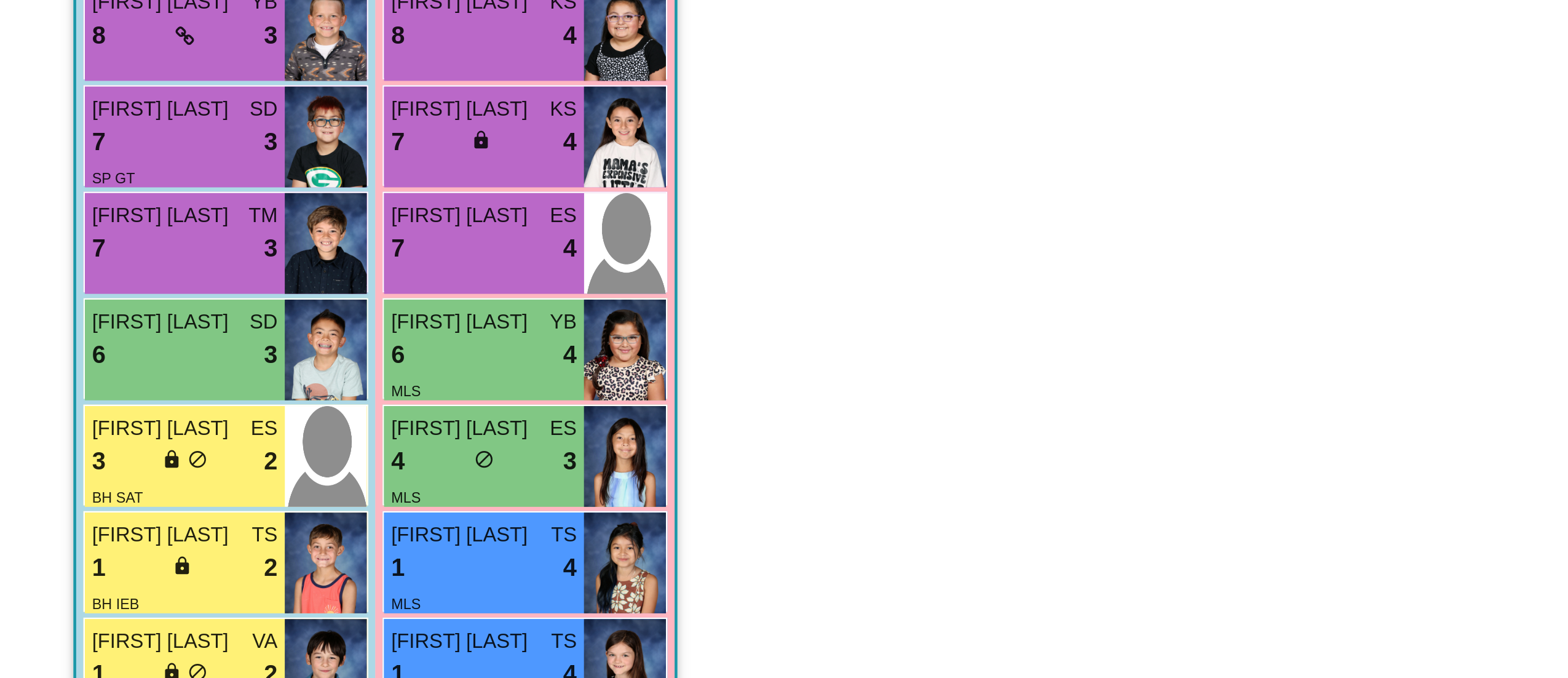 scroll, scrollTop: 1, scrollLeft: 0, axis: vertical 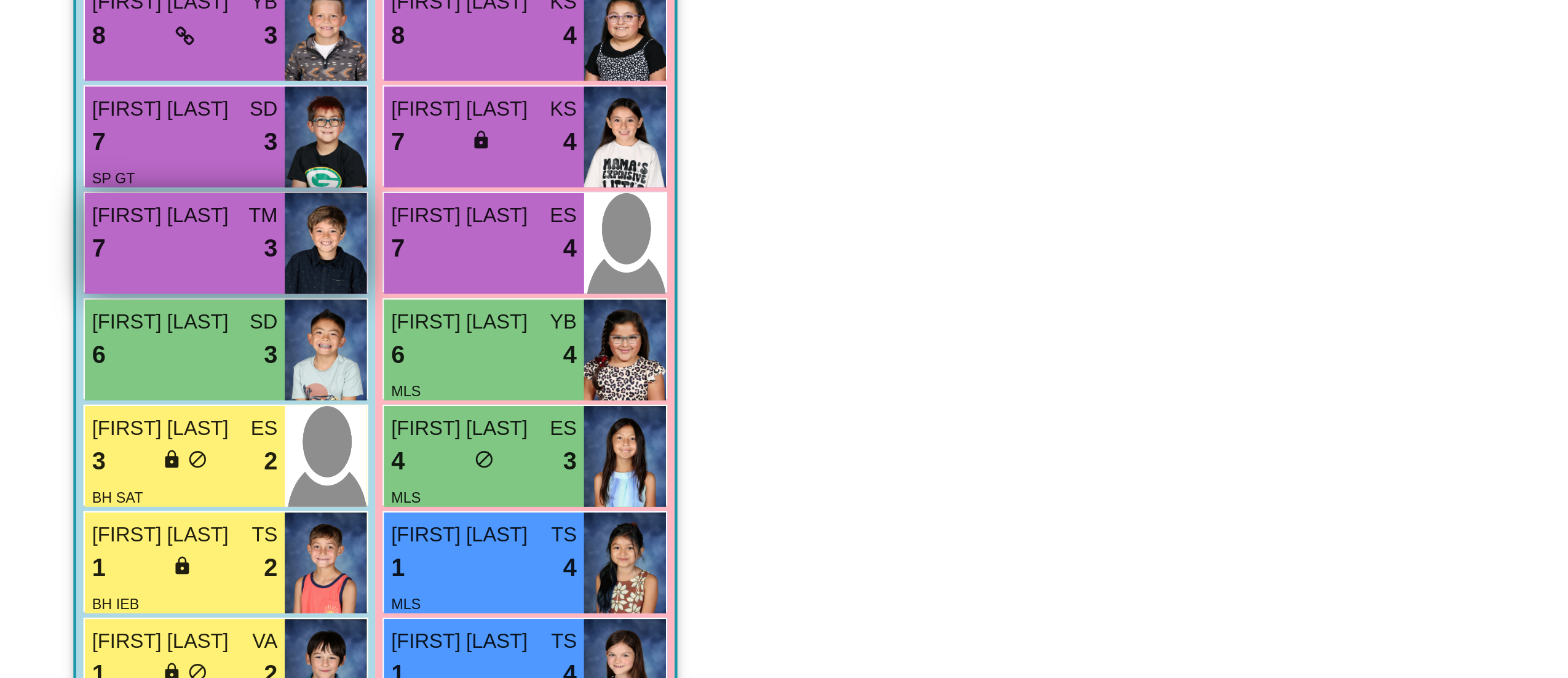 click on "7 lock do_not_disturb_alt 3" at bounding box center (79, 320) 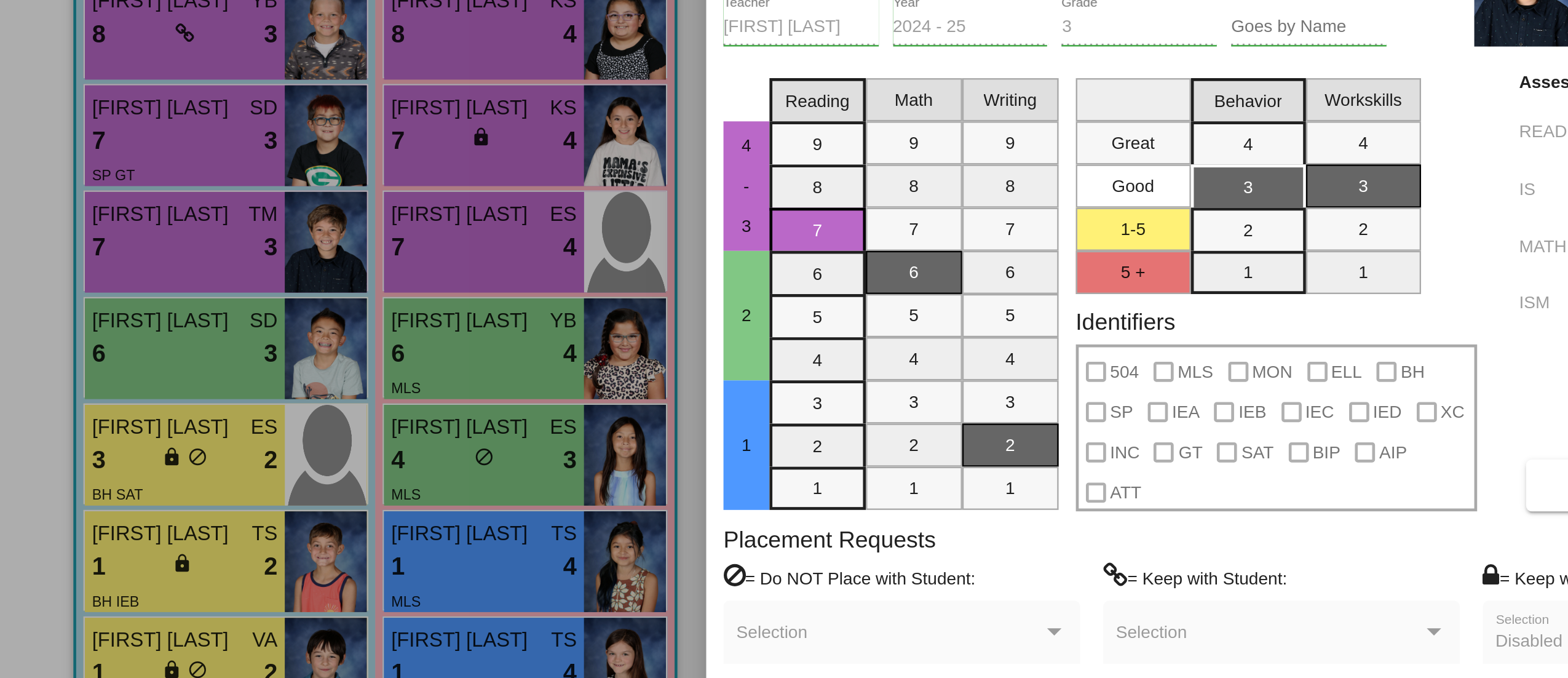 click at bounding box center [784, 339] 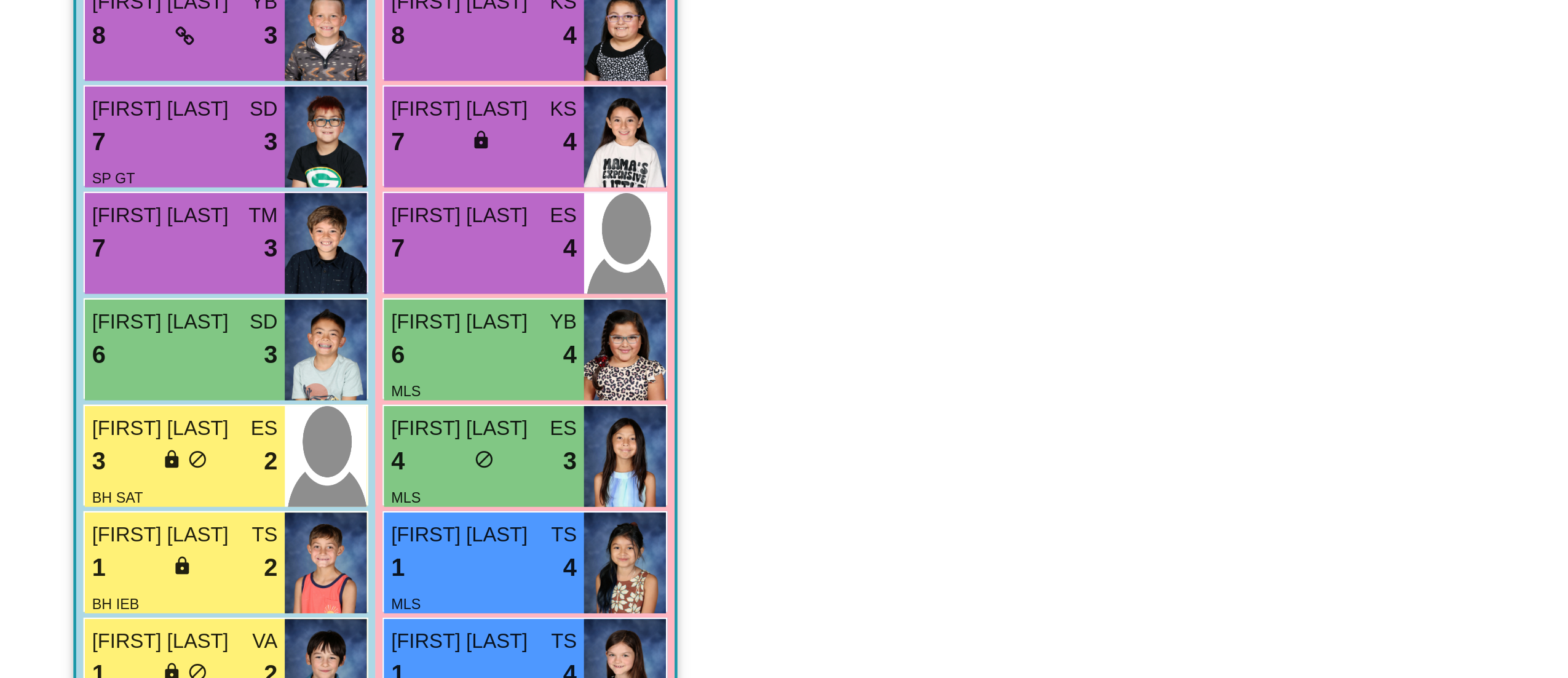 scroll, scrollTop: 1, scrollLeft: 0, axis: vertical 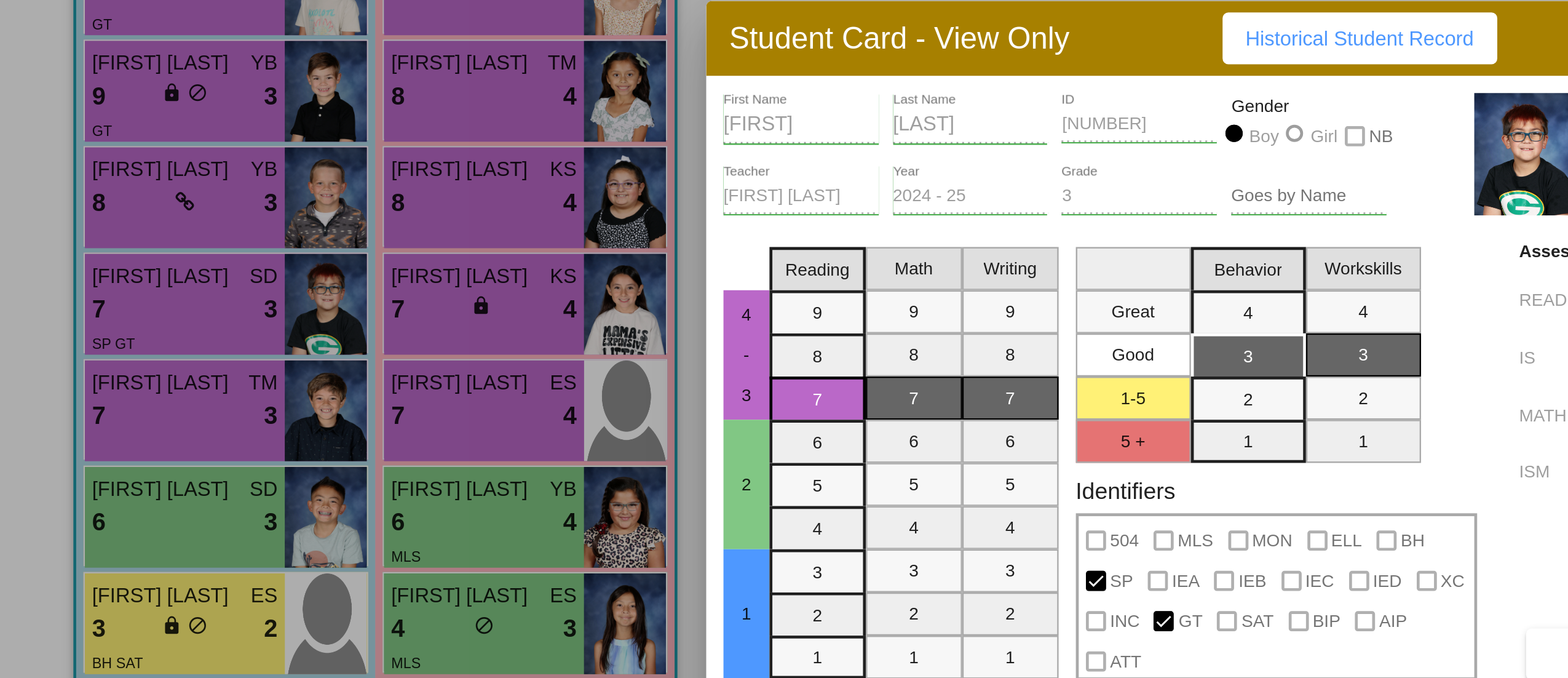 click at bounding box center (784, 339) 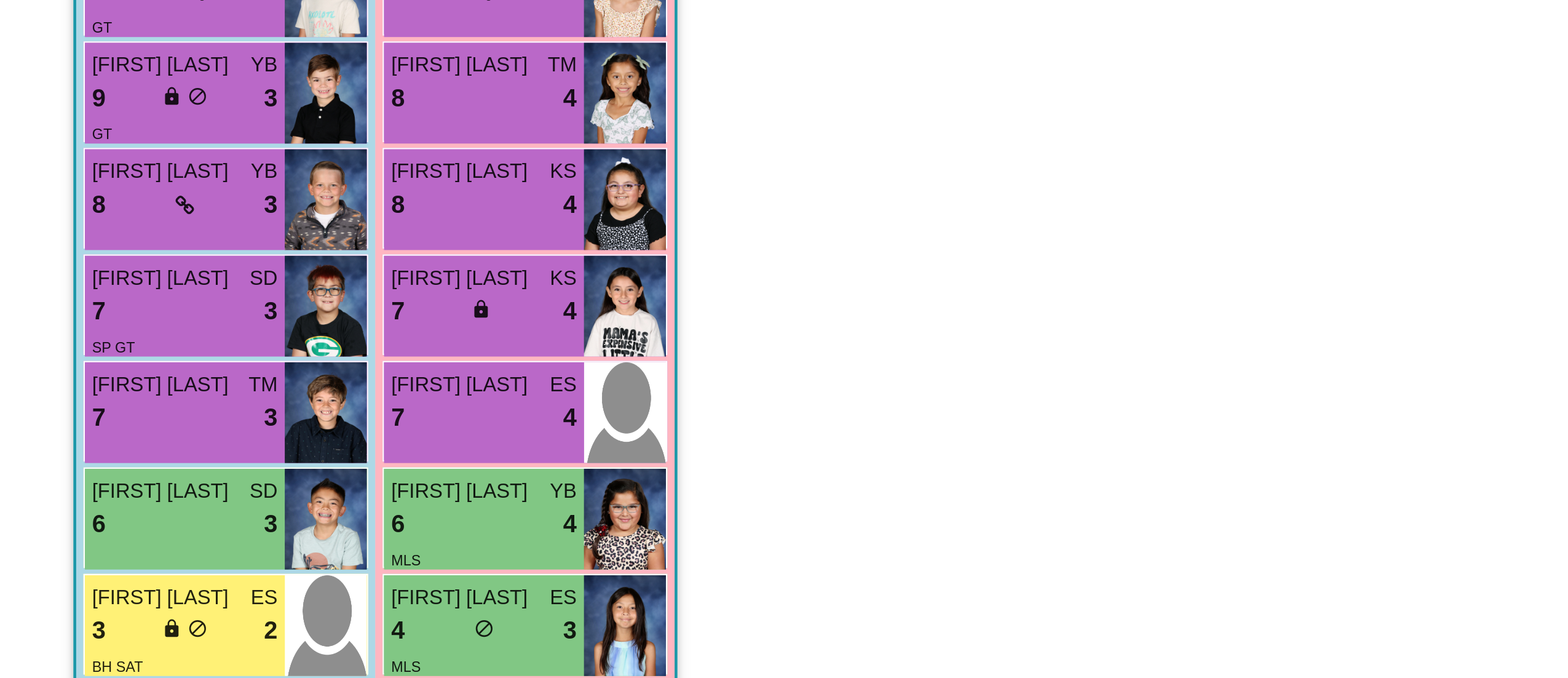 scroll, scrollTop: 1, scrollLeft: 0, axis: vertical 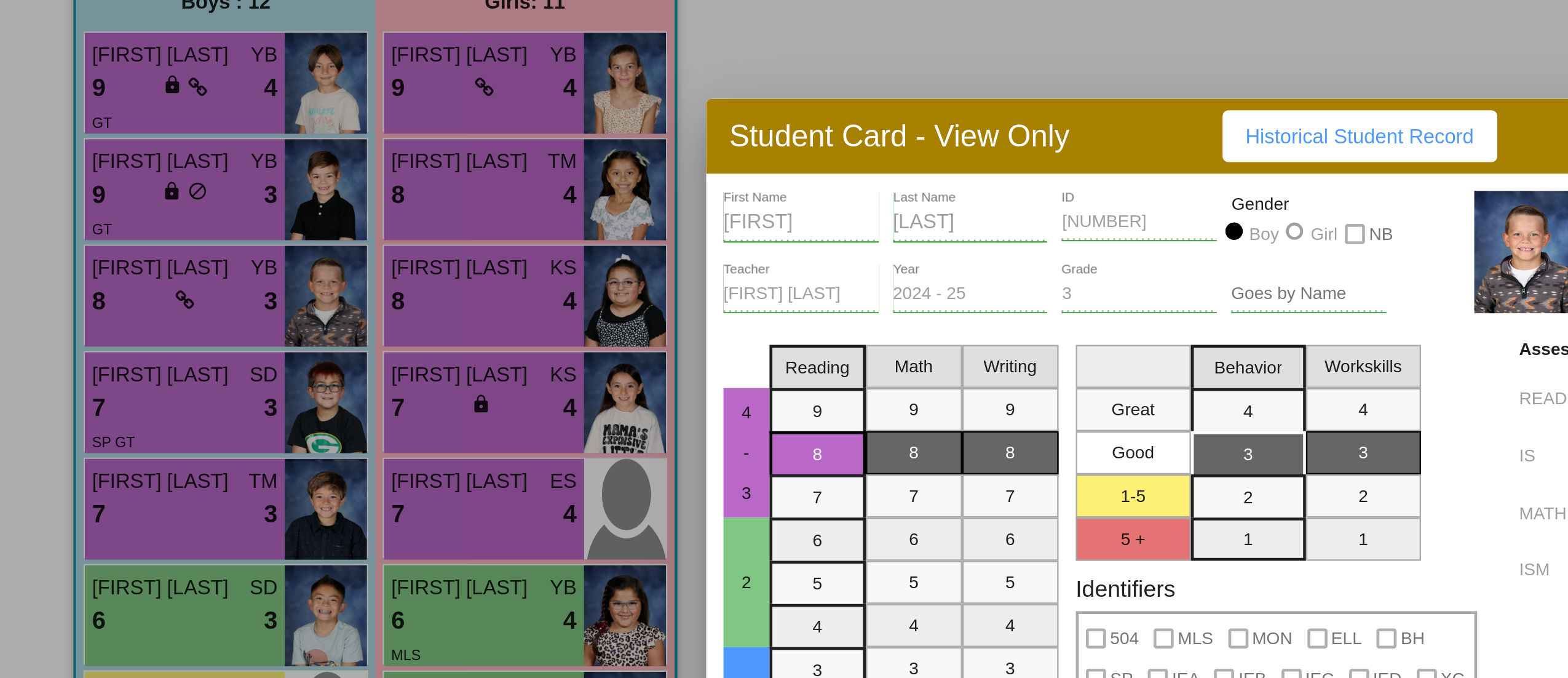 click at bounding box center [784, 339] 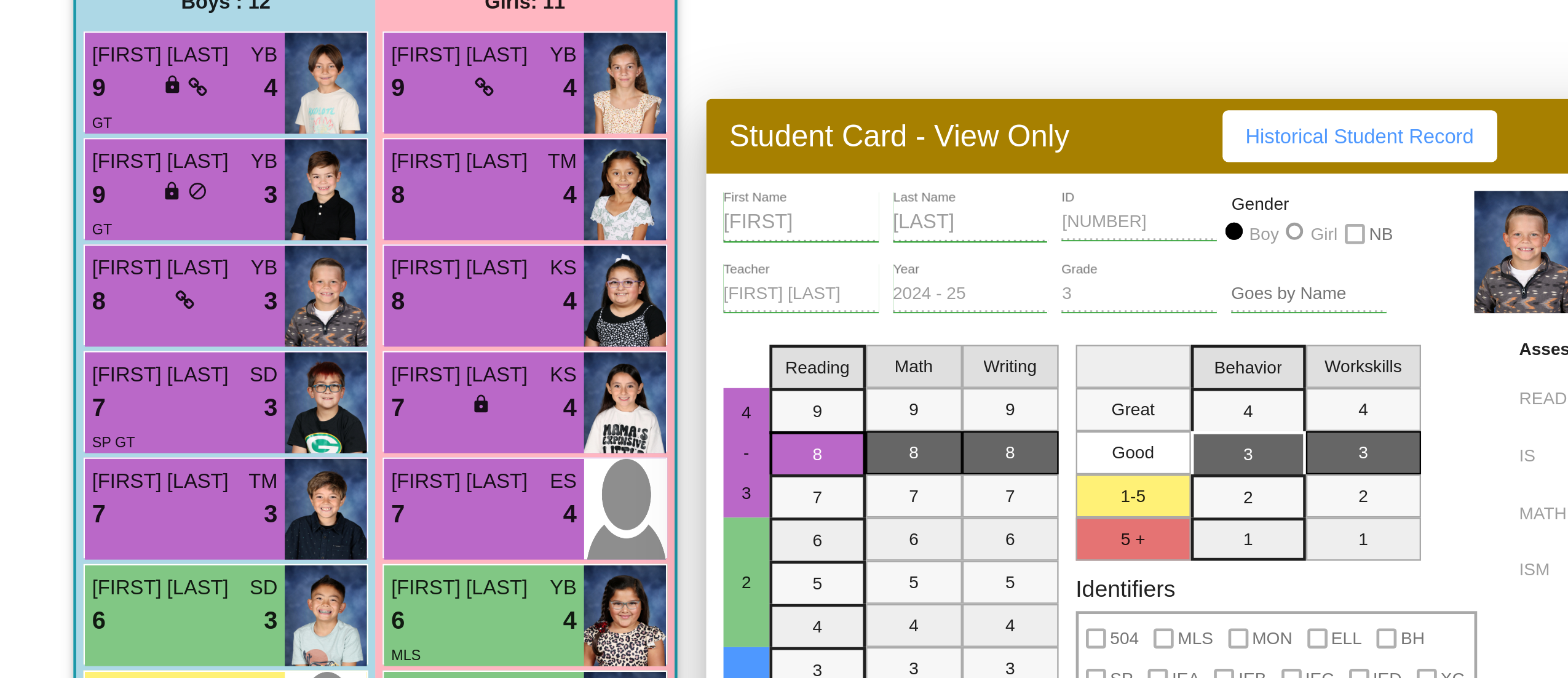 scroll, scrollTop: 1, scrollLeft: 0, axis: vertical 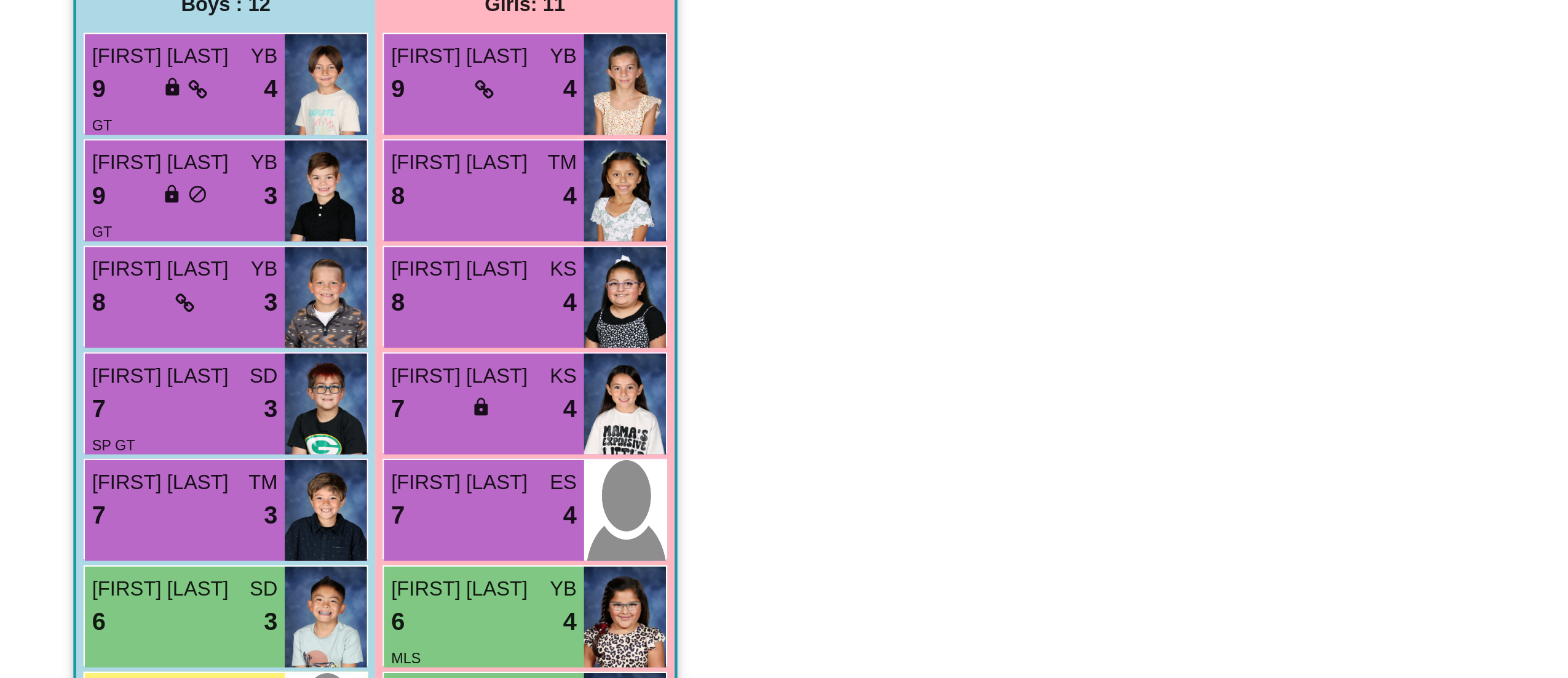 click on "do_not_disturb_alt" at bounding box center [85, 182] 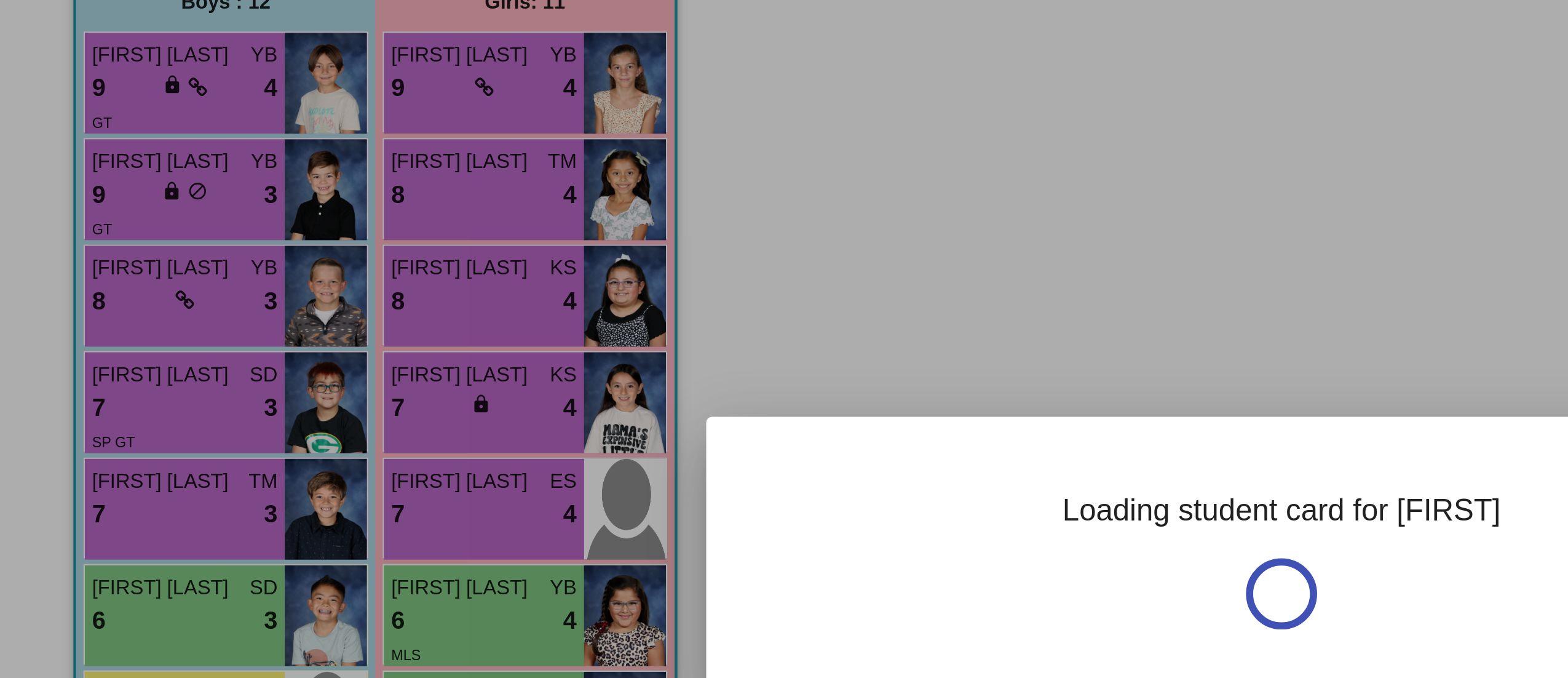 scroll, scrollTop: 0, scrollLeft: 0, axis: both 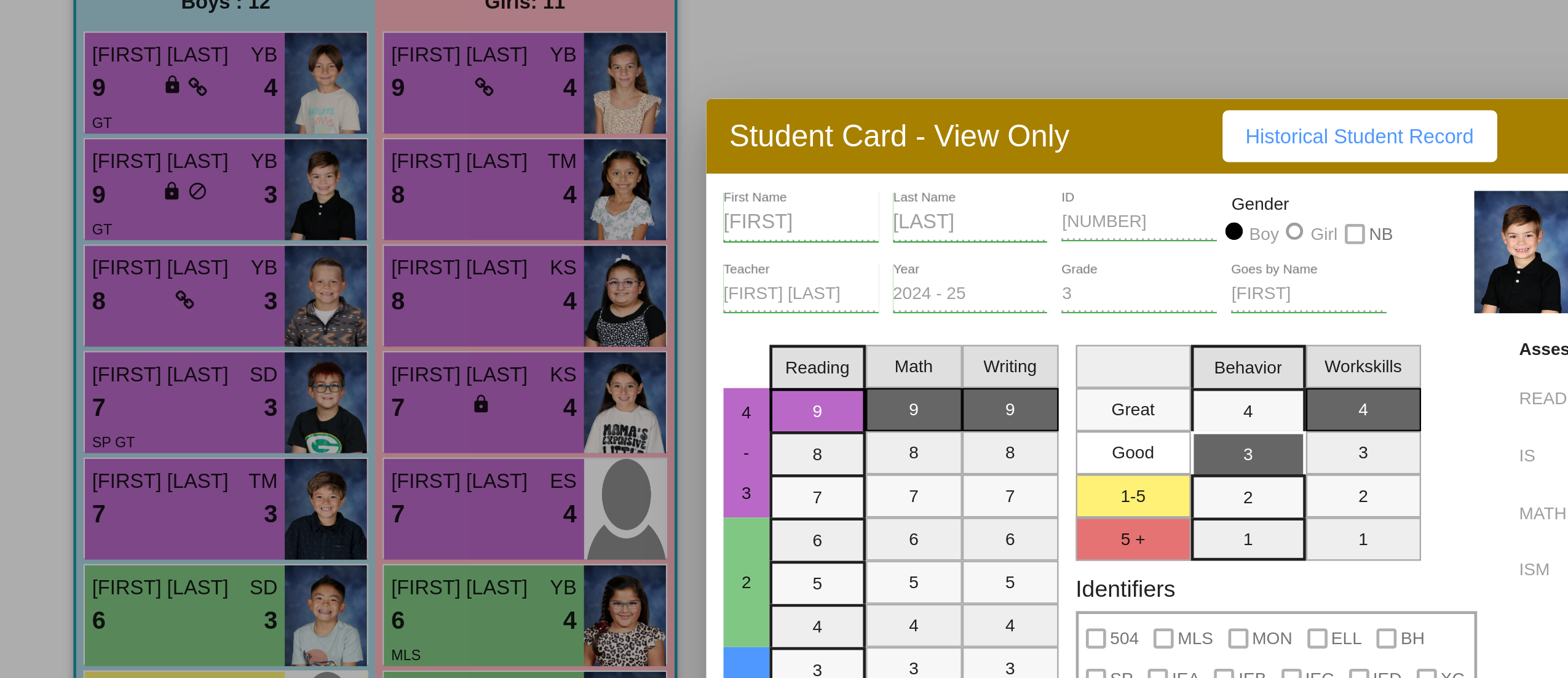 click at bounding box center (784, 339) 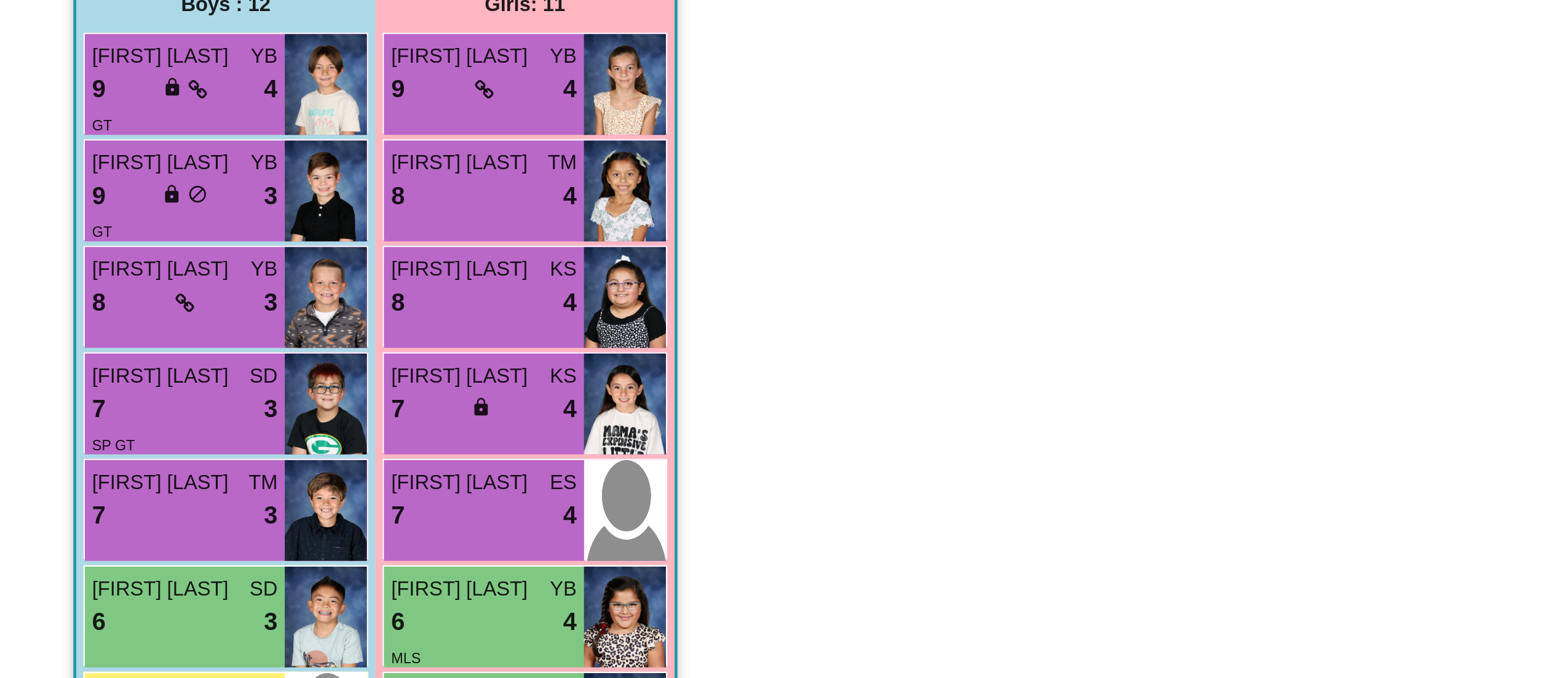 scroll, scrollTop: 1, scrollLeft: 0, axis: vertical 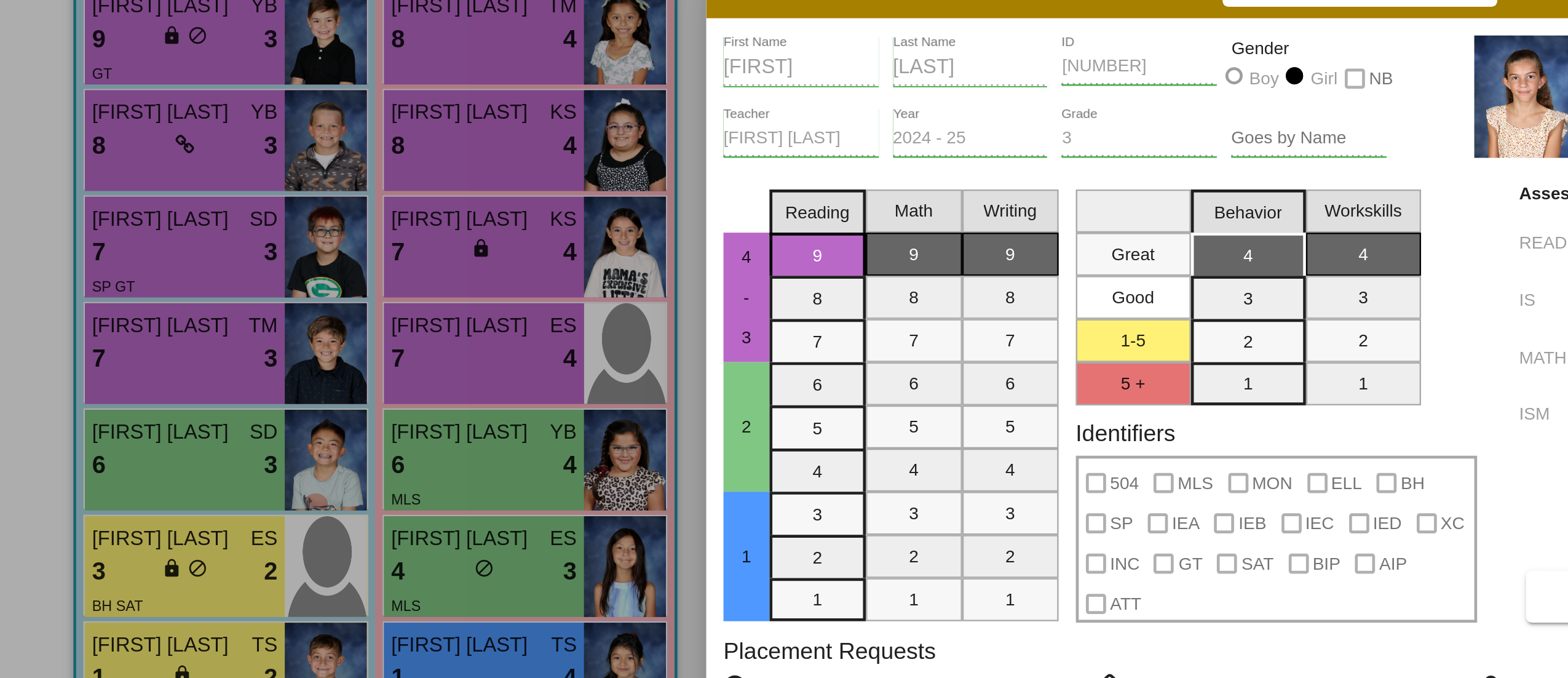 click at bounding box center (784, 339) 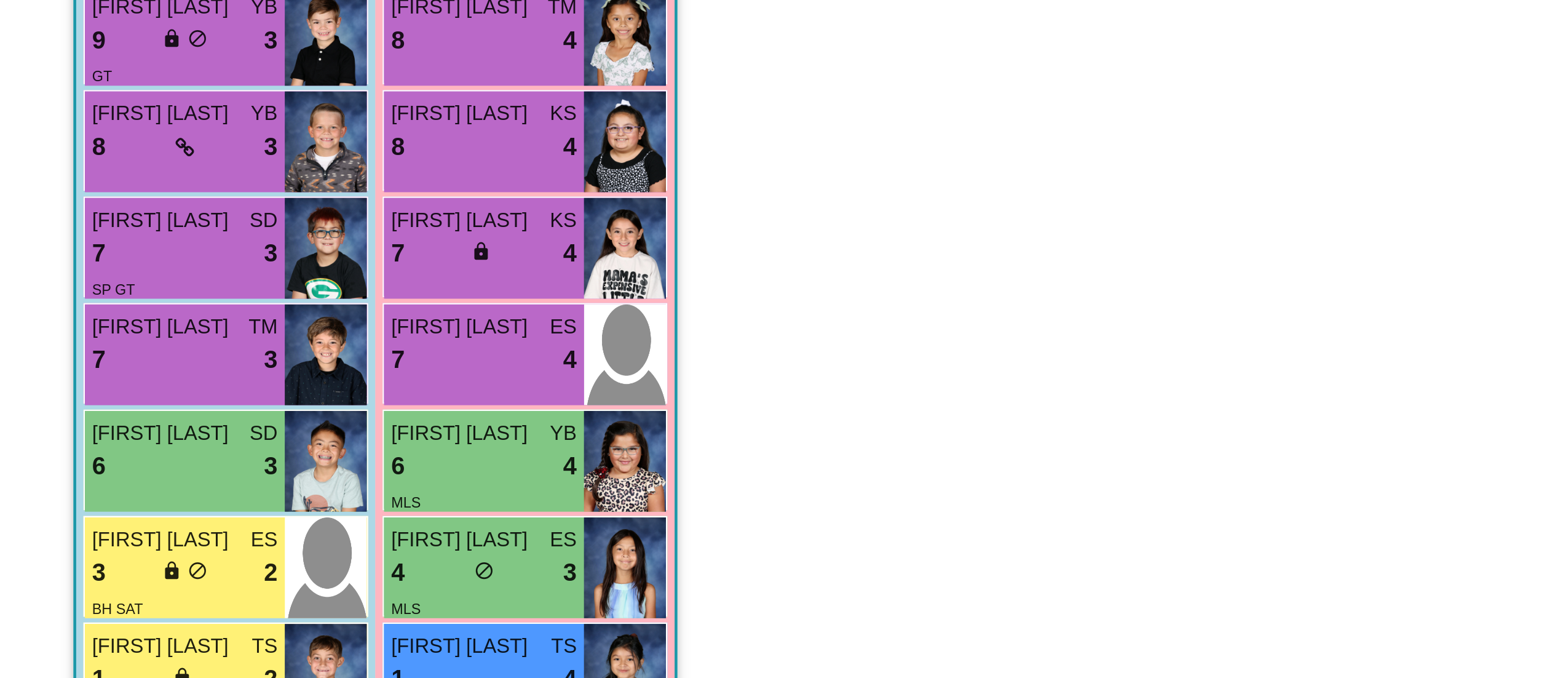 scroll, scrollTop: 1, scrollLeft: 0, axis: vertical 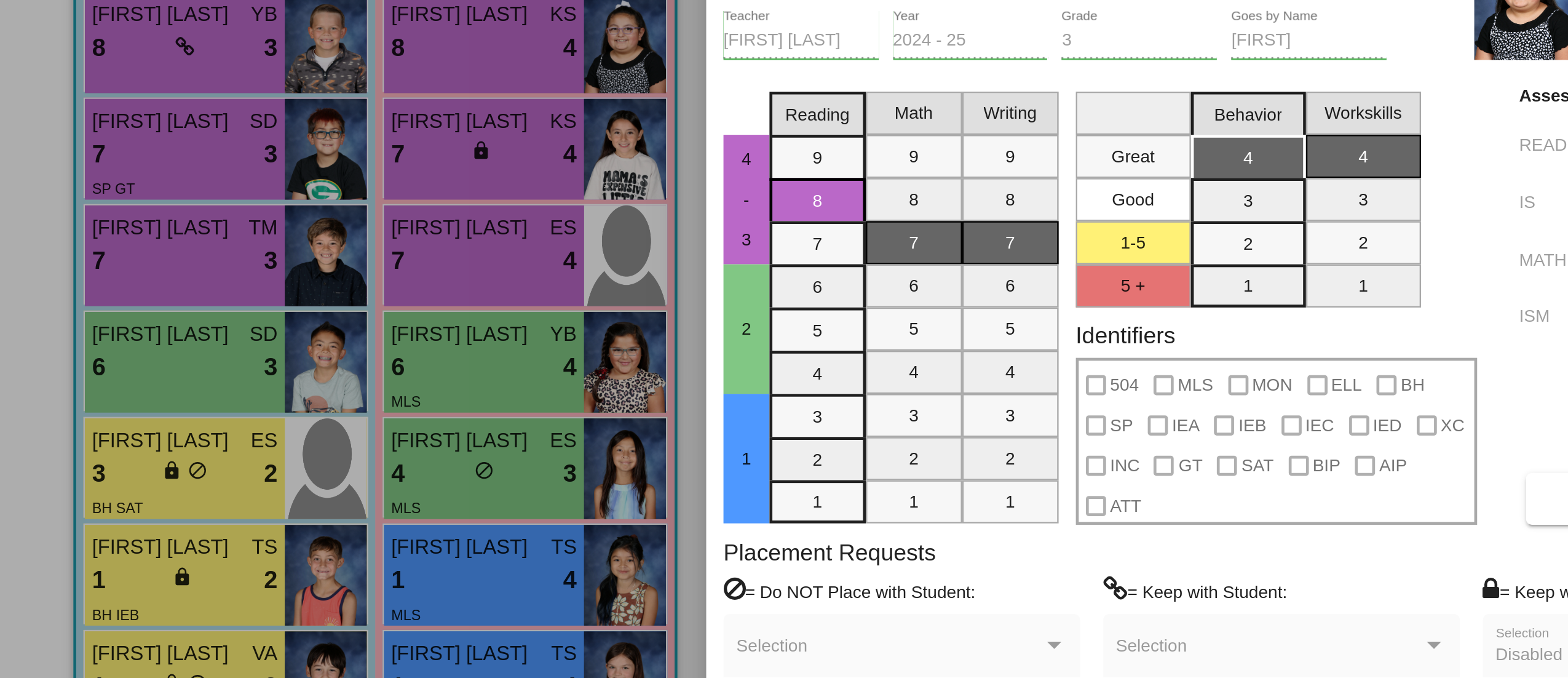 click at bounding box center (784, 339) 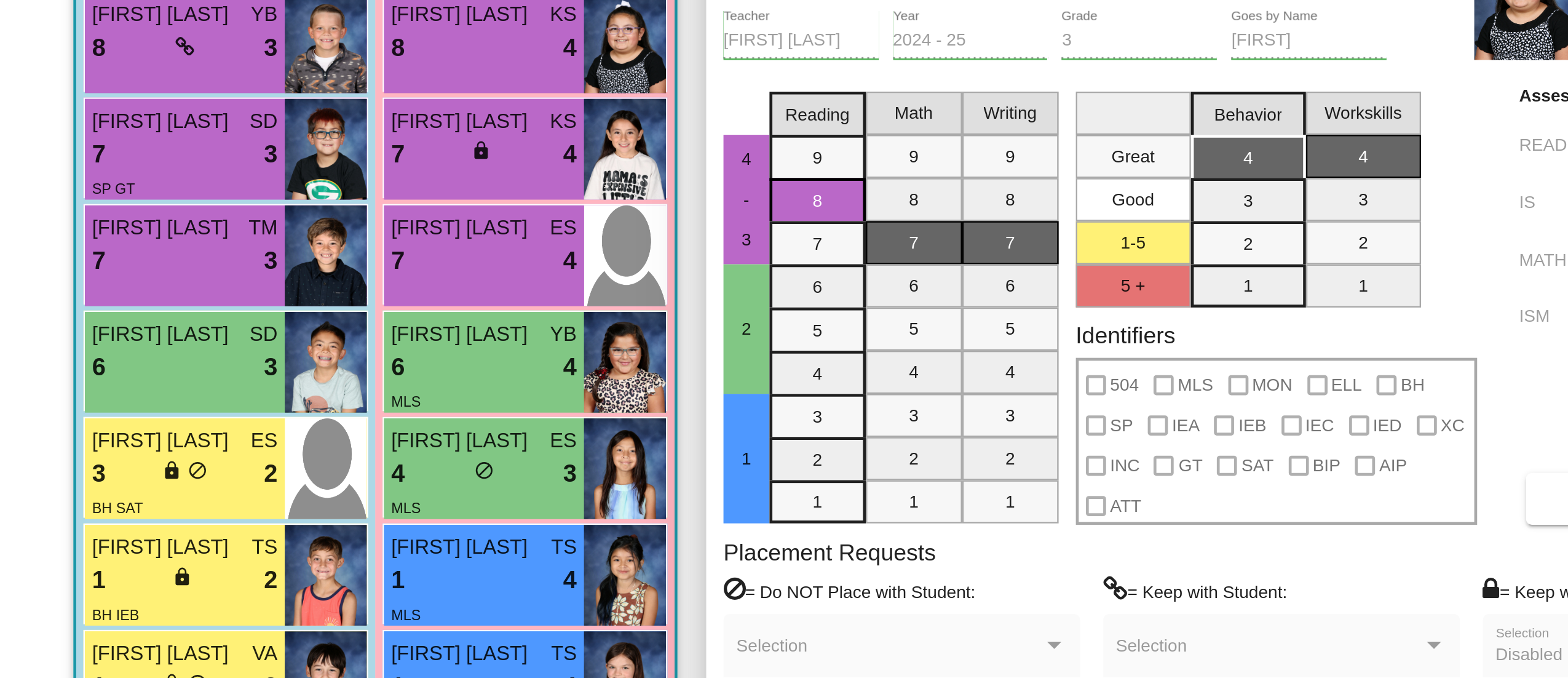 scroll, scrollTop: 1, scrollLeft: 0, axis: vertical 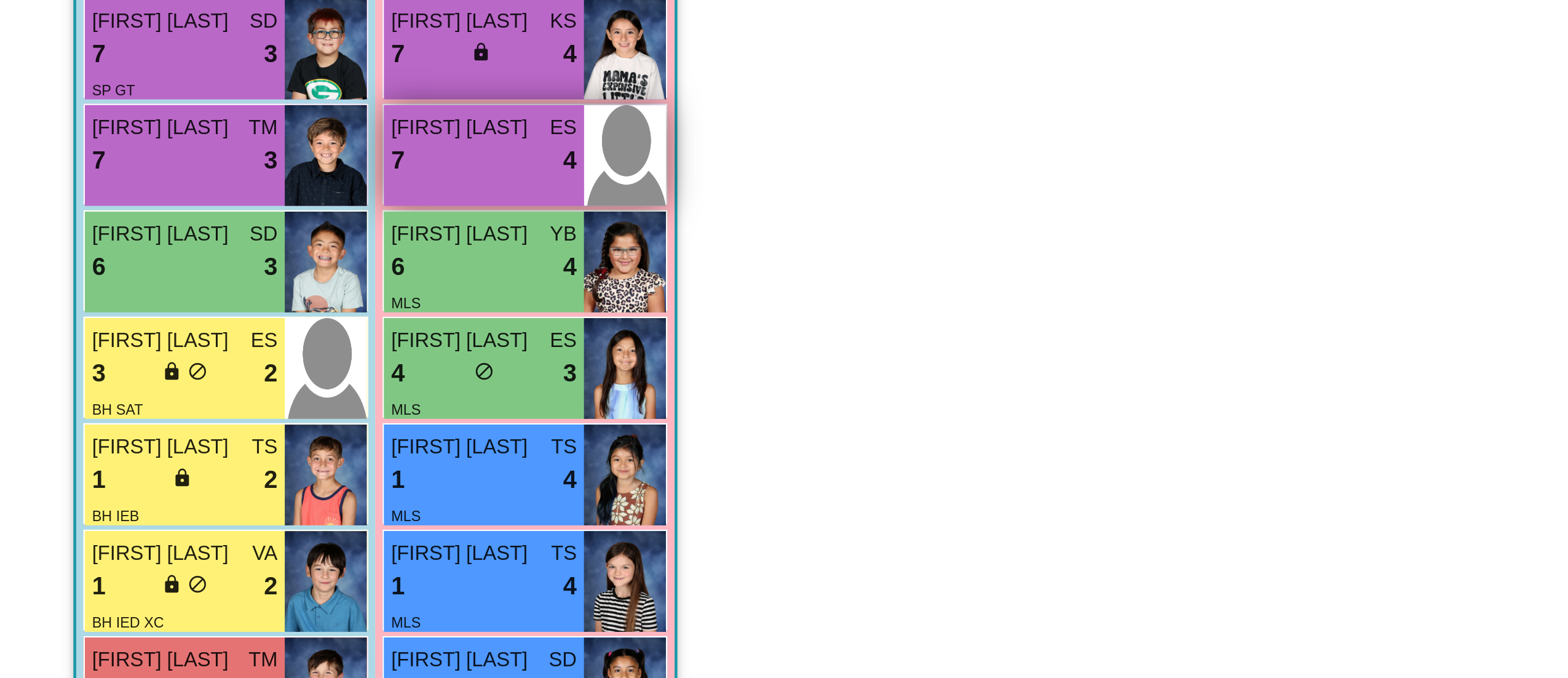 click on "7 lock do_not_disturb_alt 4" at bounding box center (207, 404) 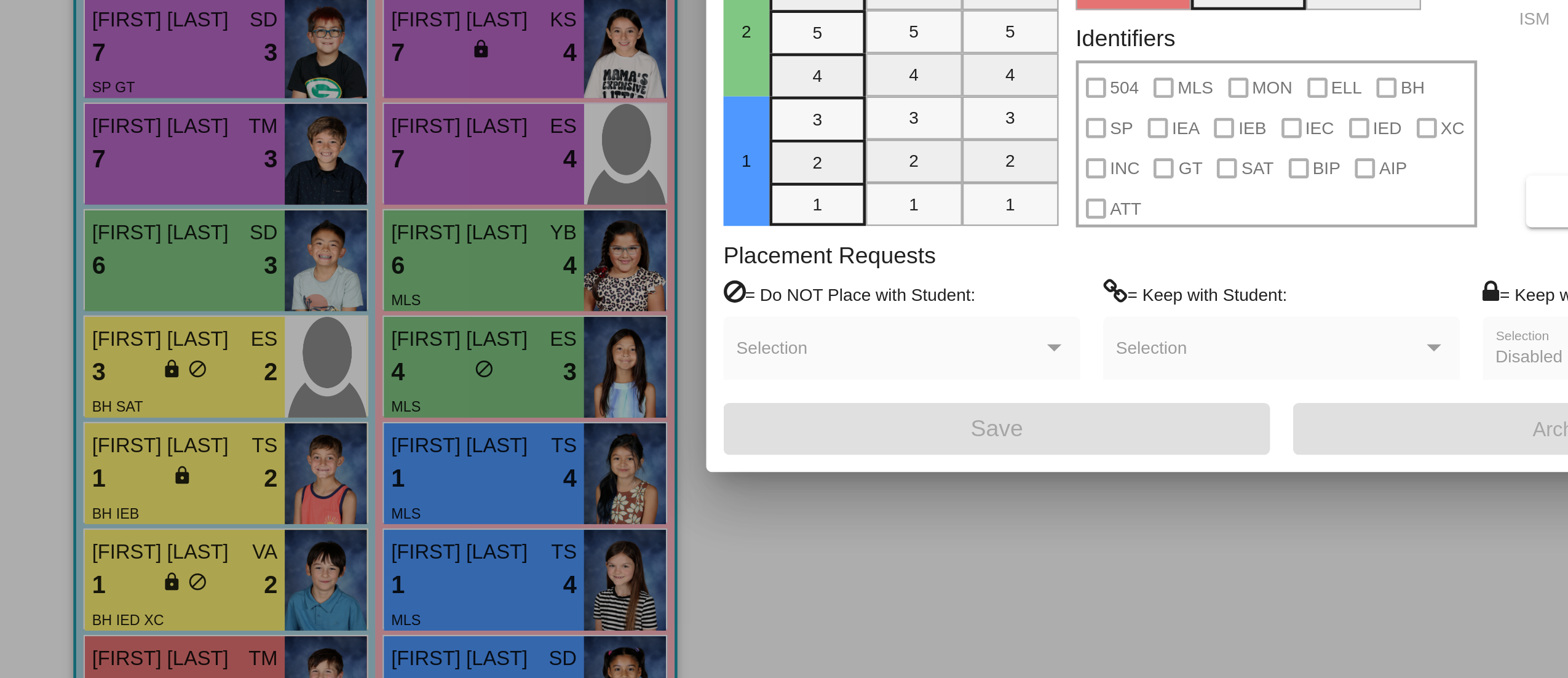 click at bounding box center [784, 339] 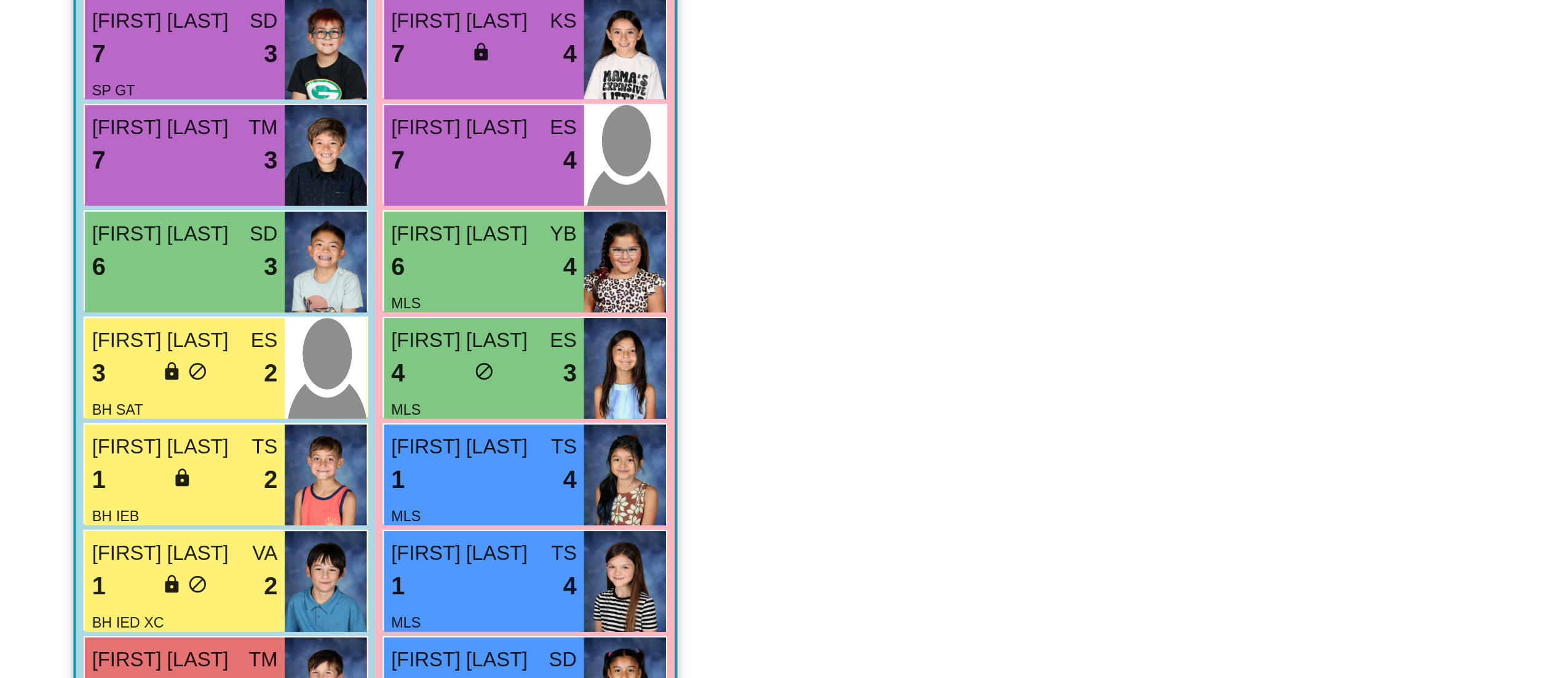 scroll, scrollTop: 1, scrollLeft: 0, axis: vertical 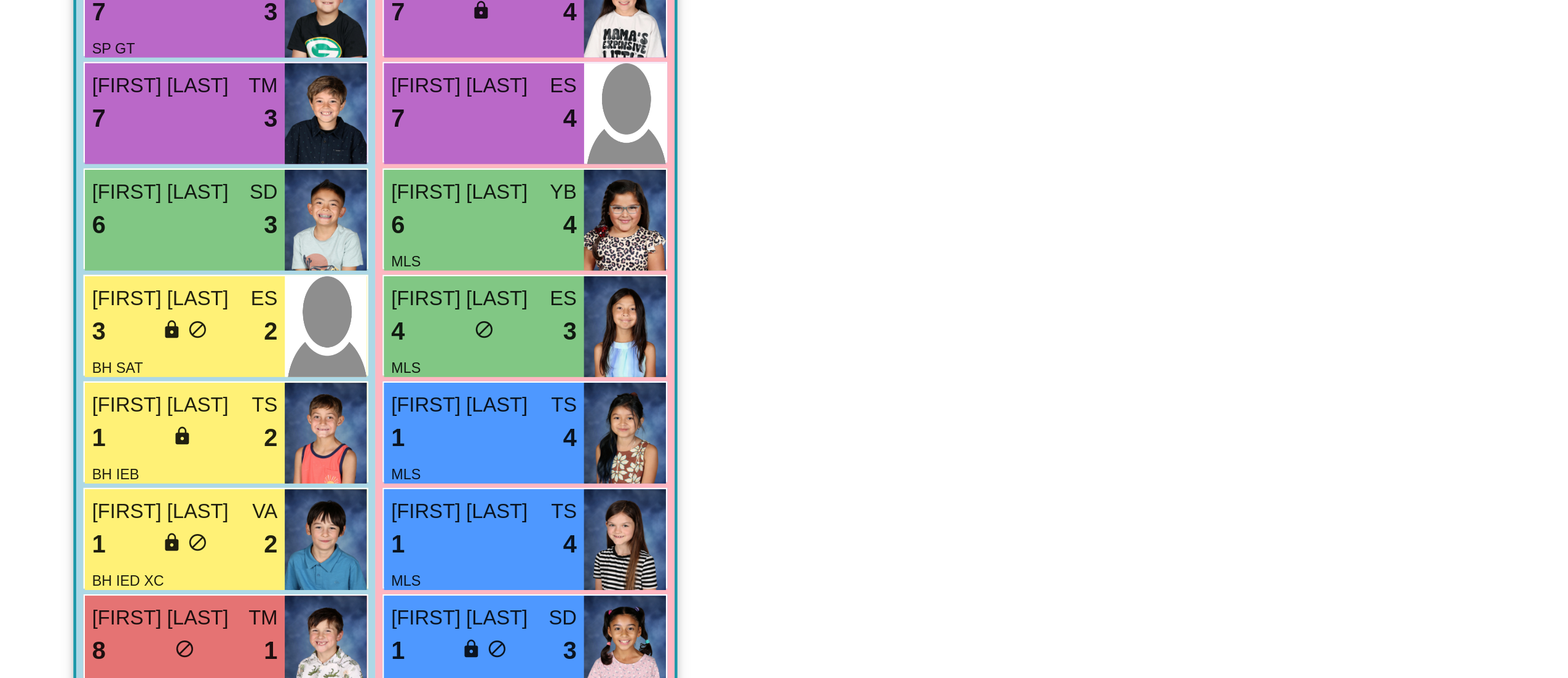 click on "MLS" at bounding box center [207, 445] 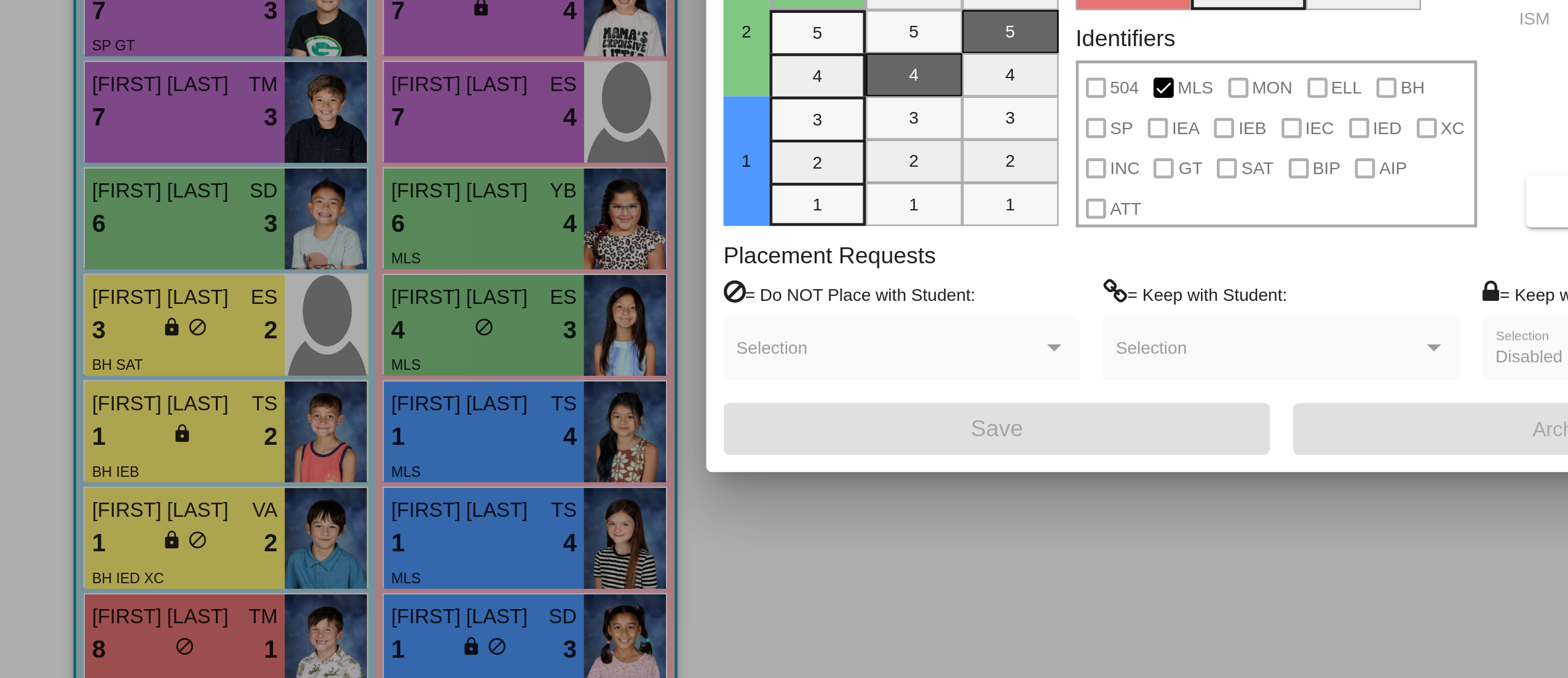click at bounding box center (784, 339) 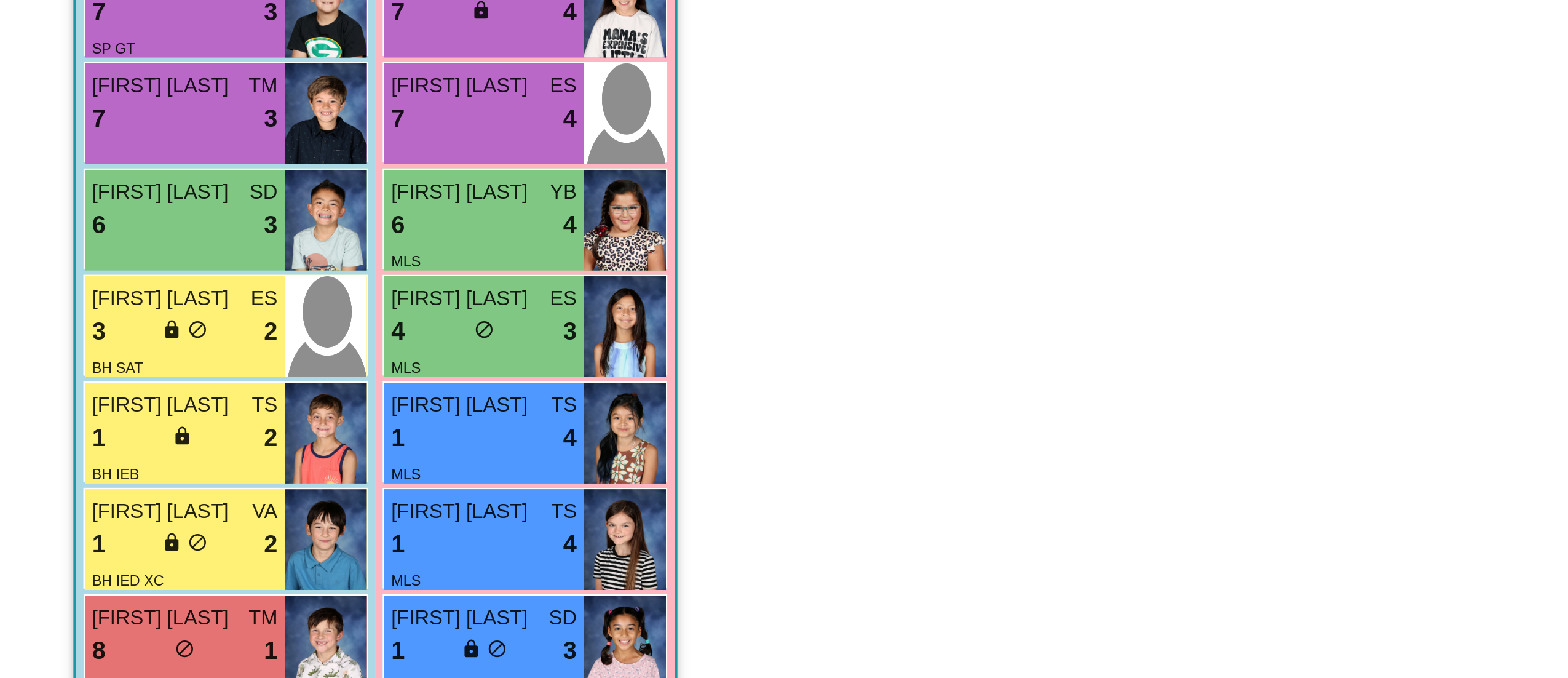 scroll, scrollTop: 1, scrollLeft: 0, axis: vertical 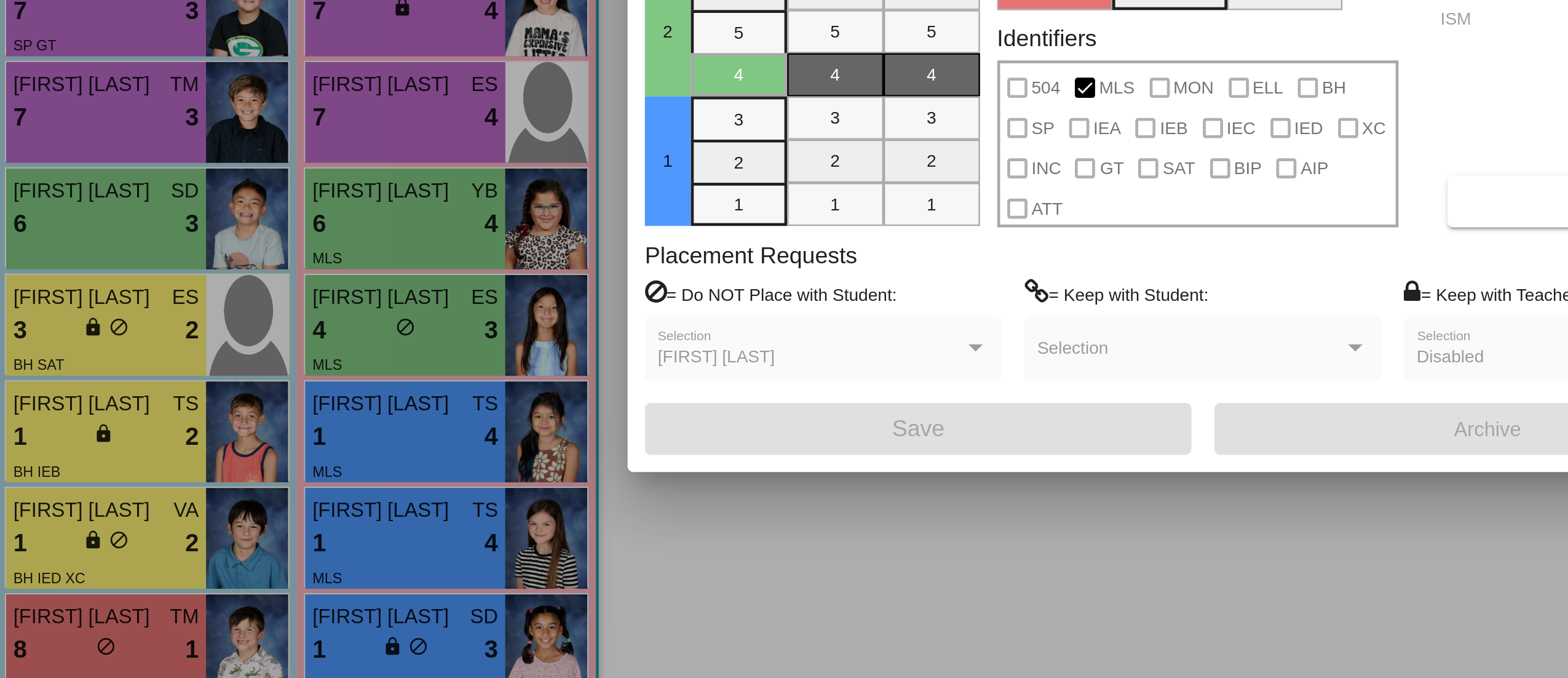 click at bounding box center [784, 339] 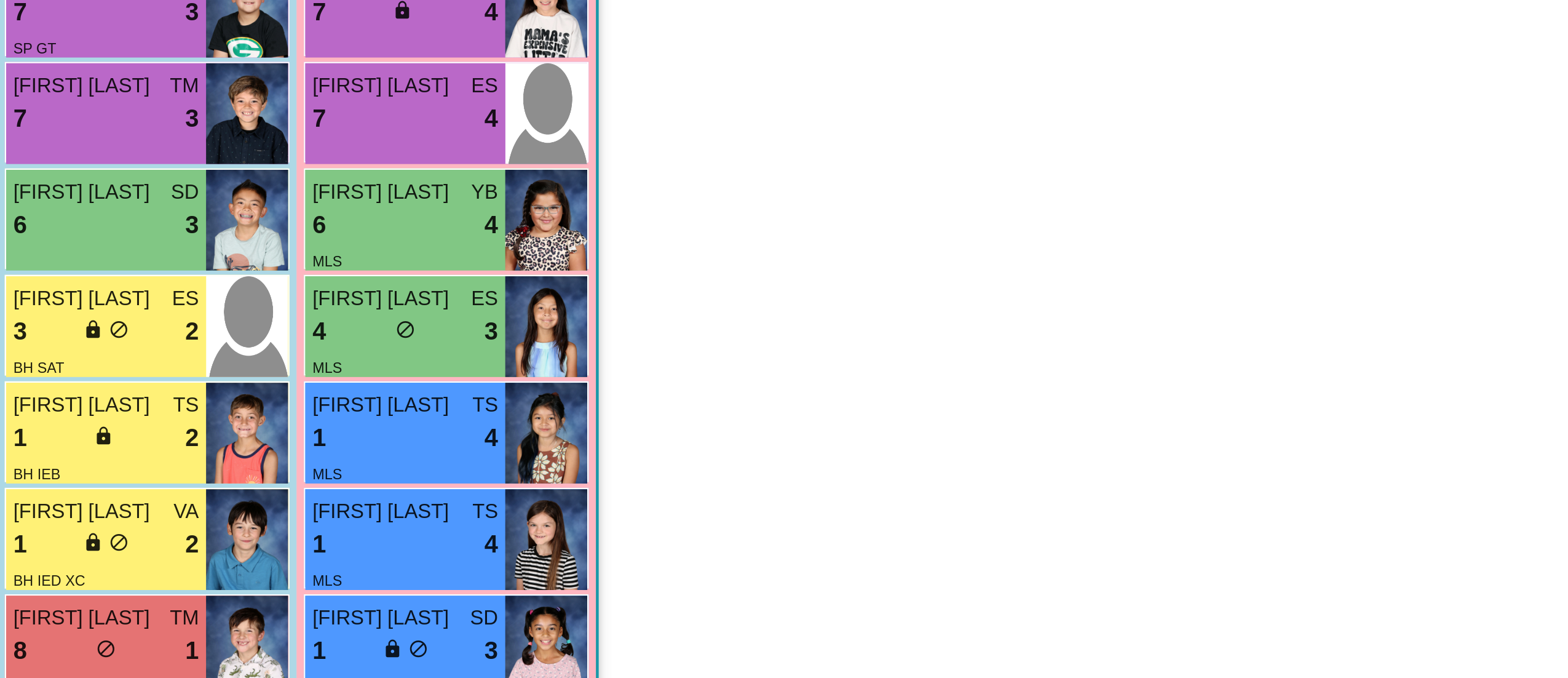 scroll, scrollTop: 1, scrollLeft: 0, axis: vertical 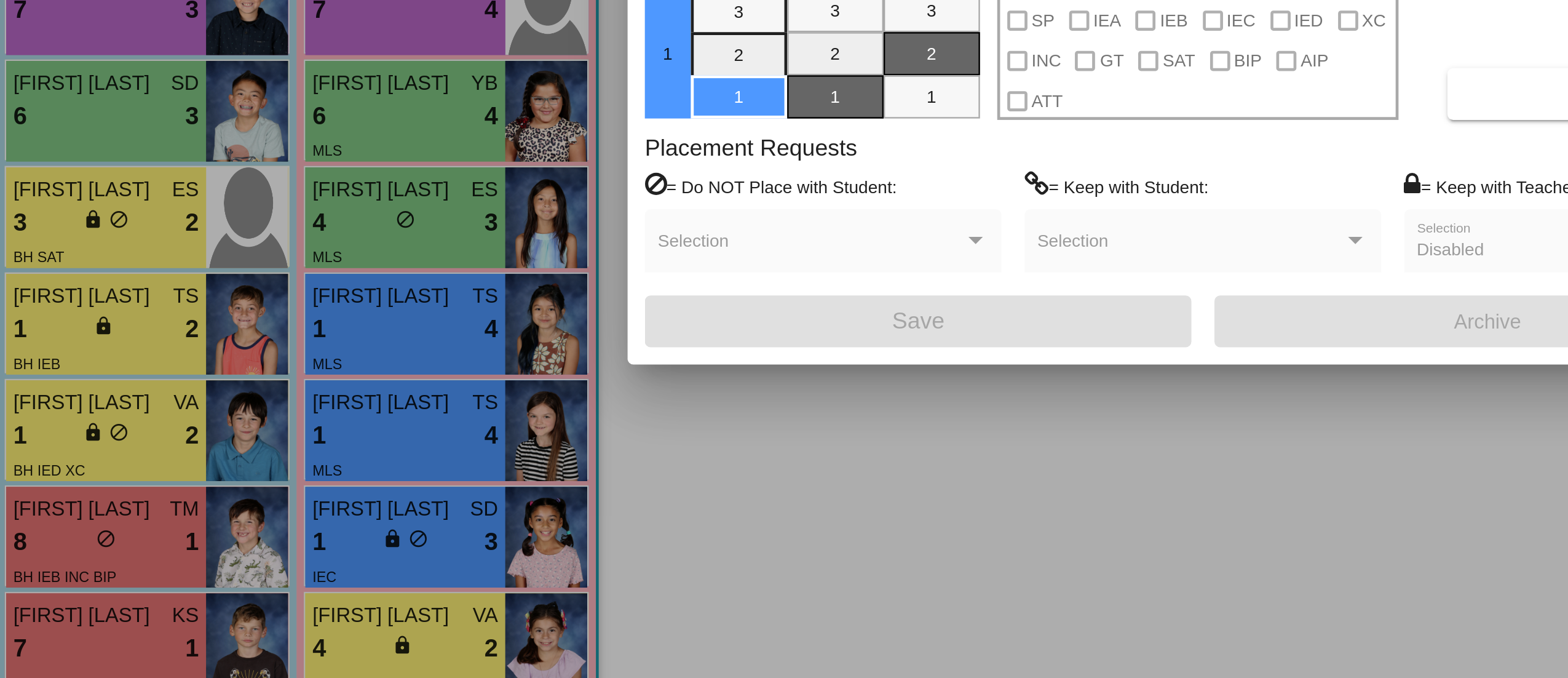 click at bounding box center (784, 339) 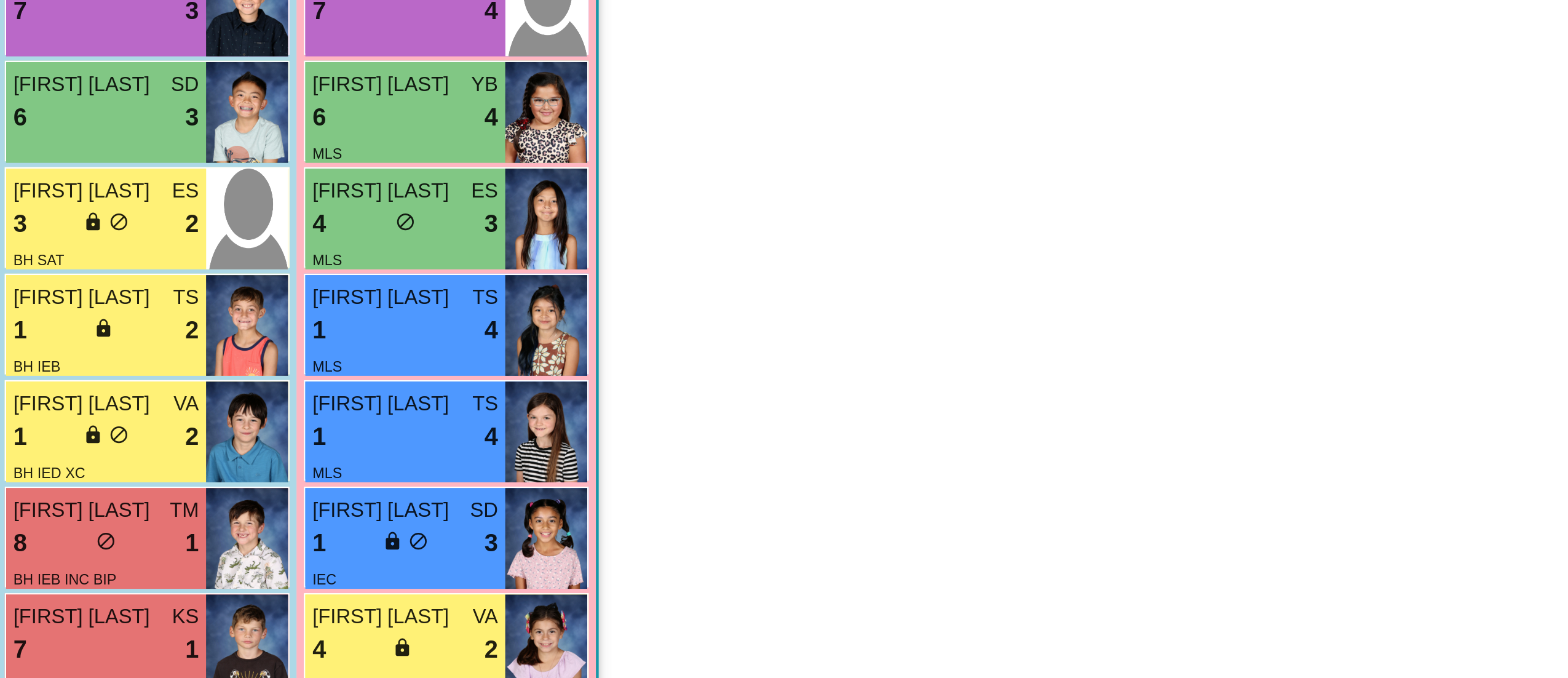 scroll, scrollTop: 1, scrollLeft: 0, axis: vertical 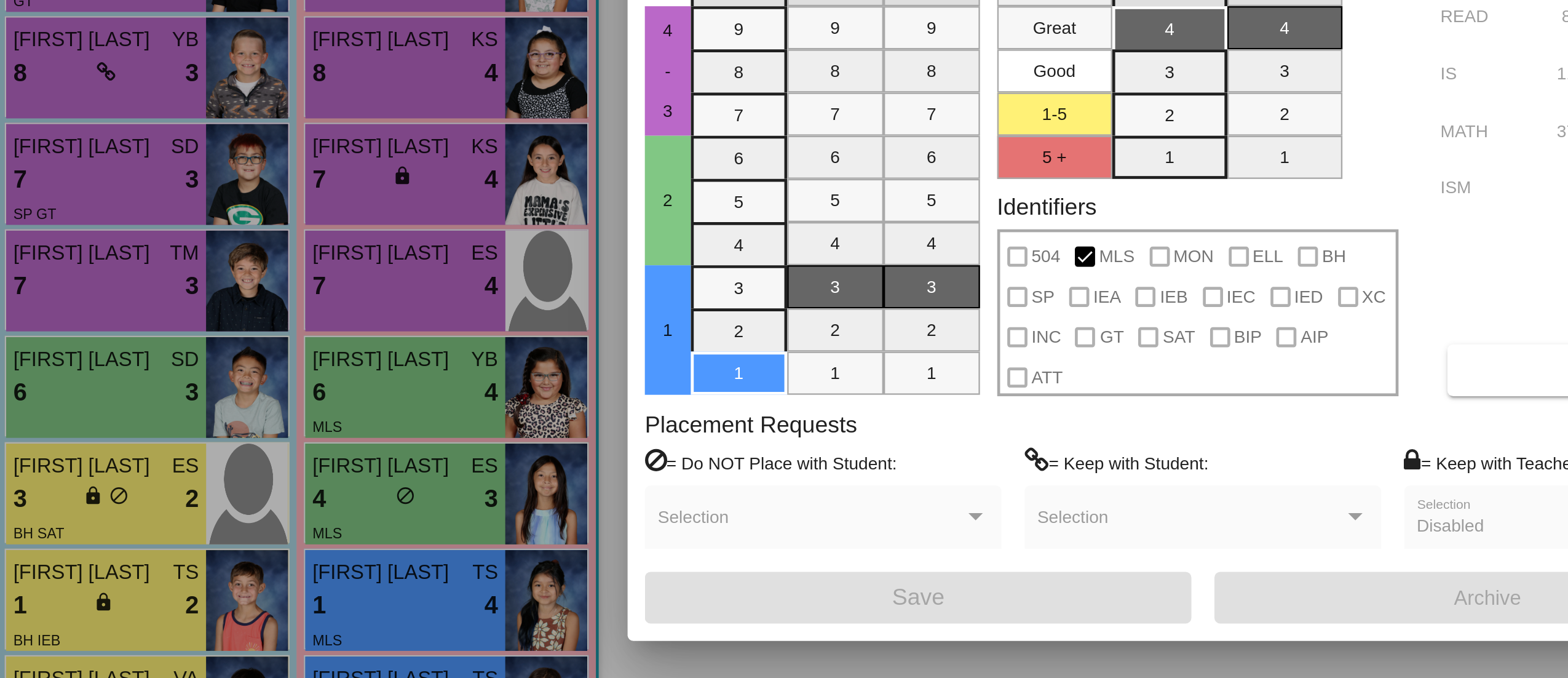 click at bounding box center [784, 339] 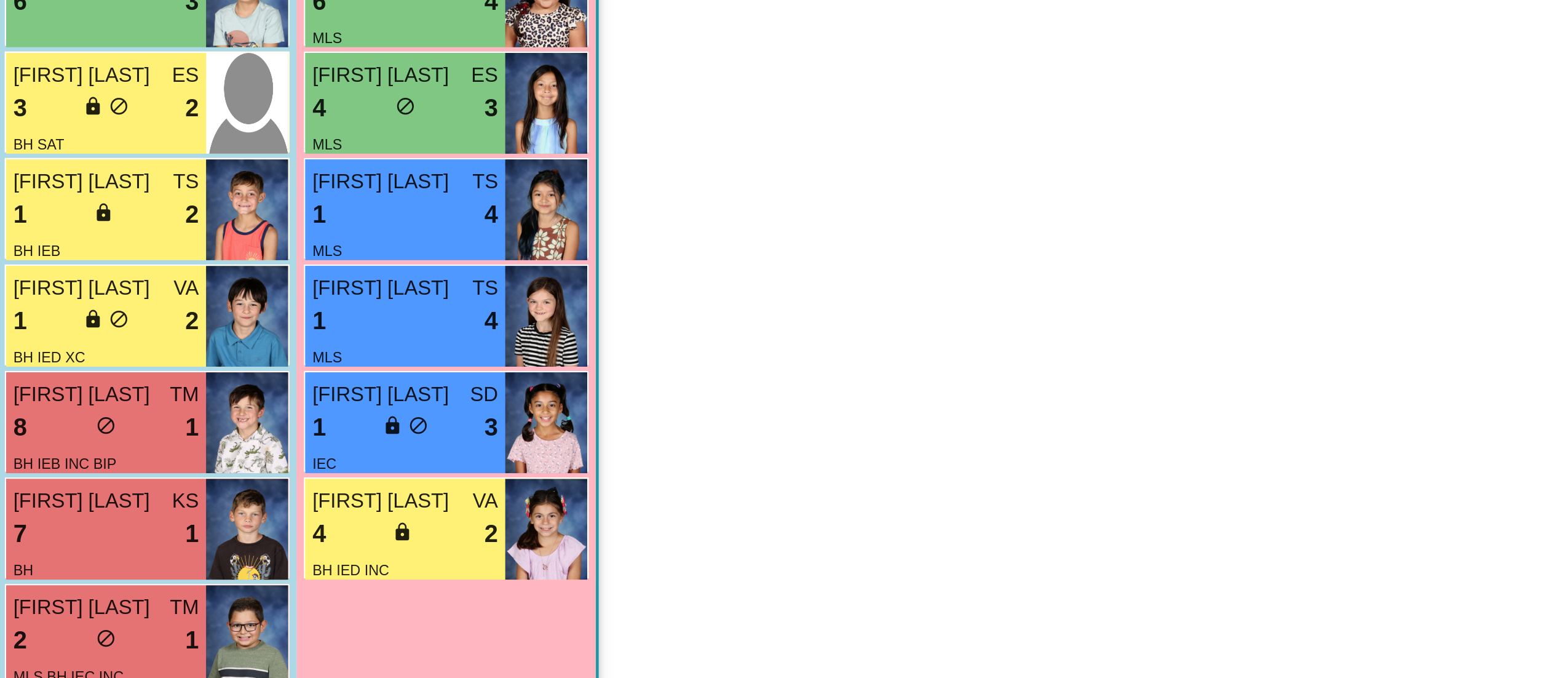click on "IEC" at bounding box center [207, 562] 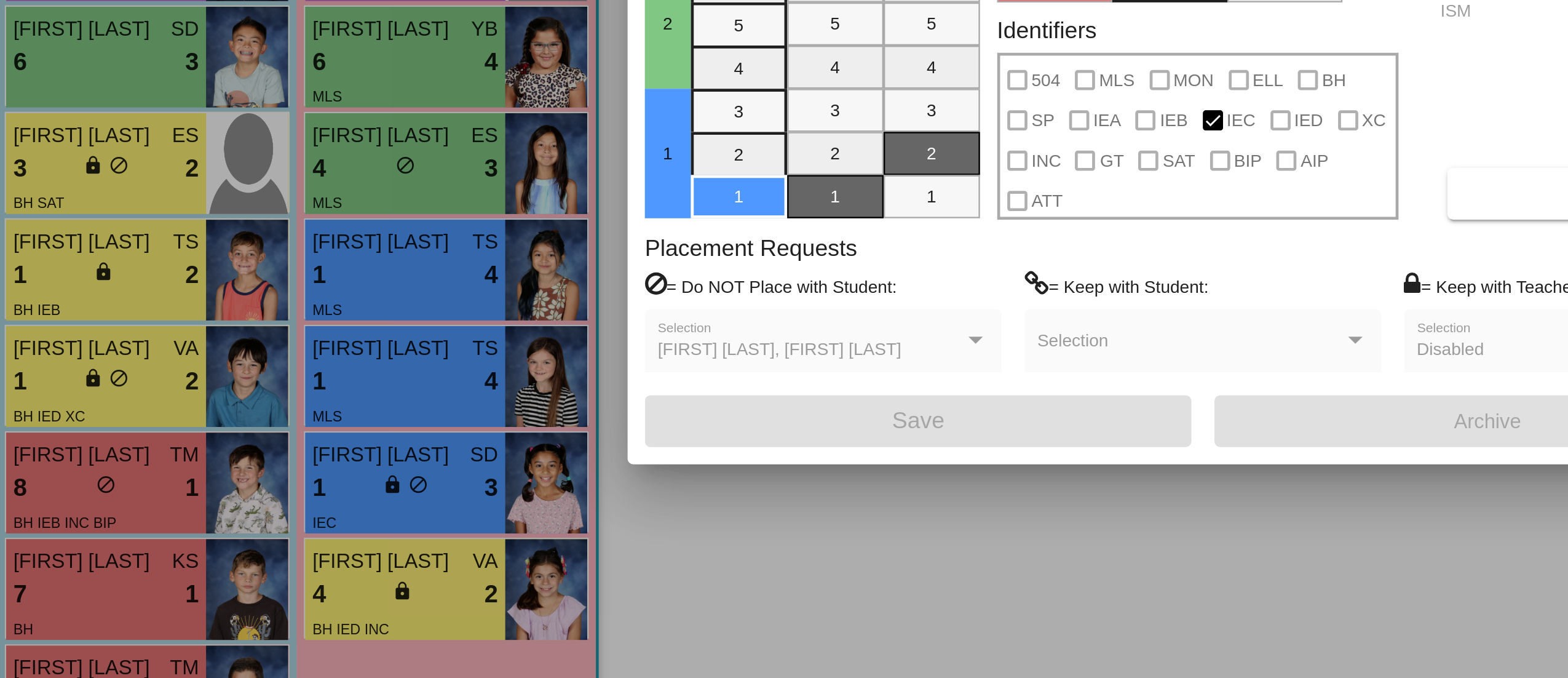 click at bounding box center (784, 339) 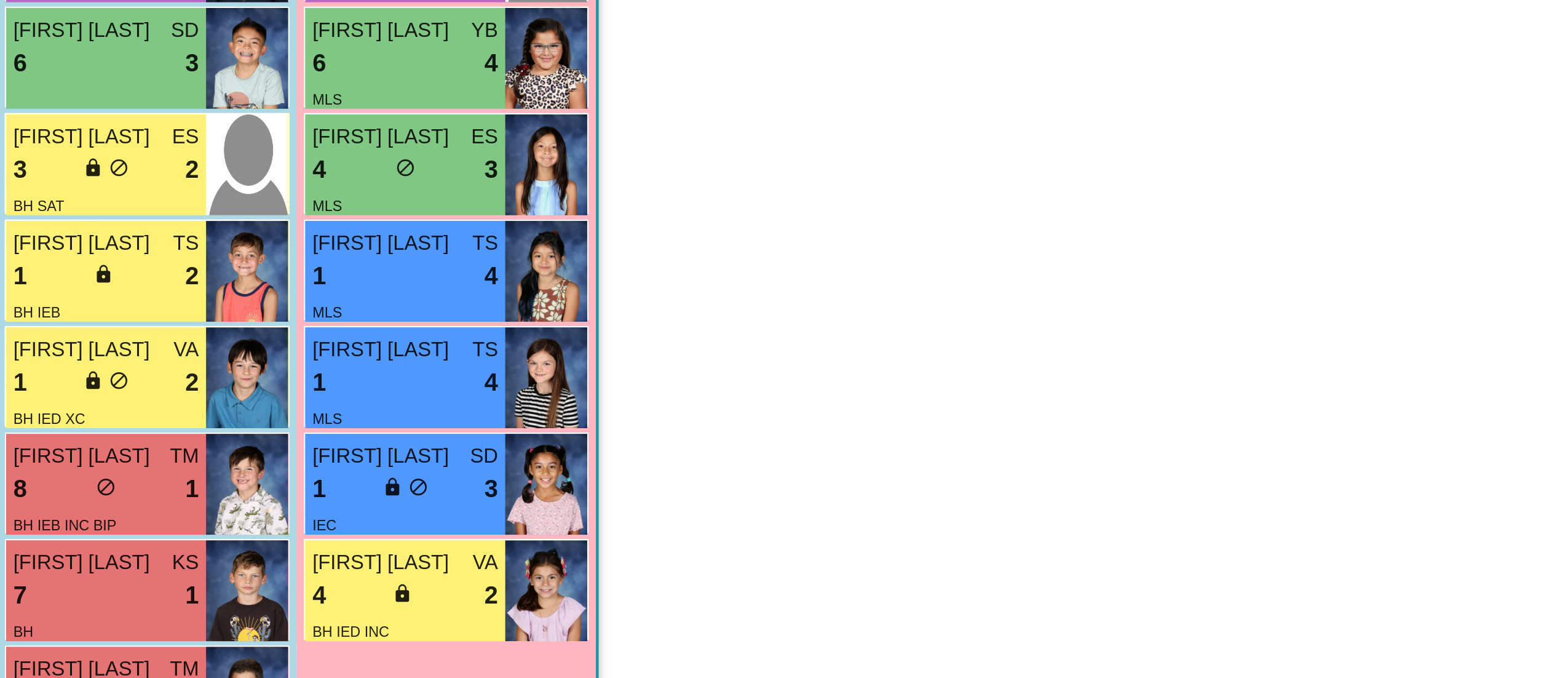 click on "Jasmine Aguilar" at bounding box center (198, 533) 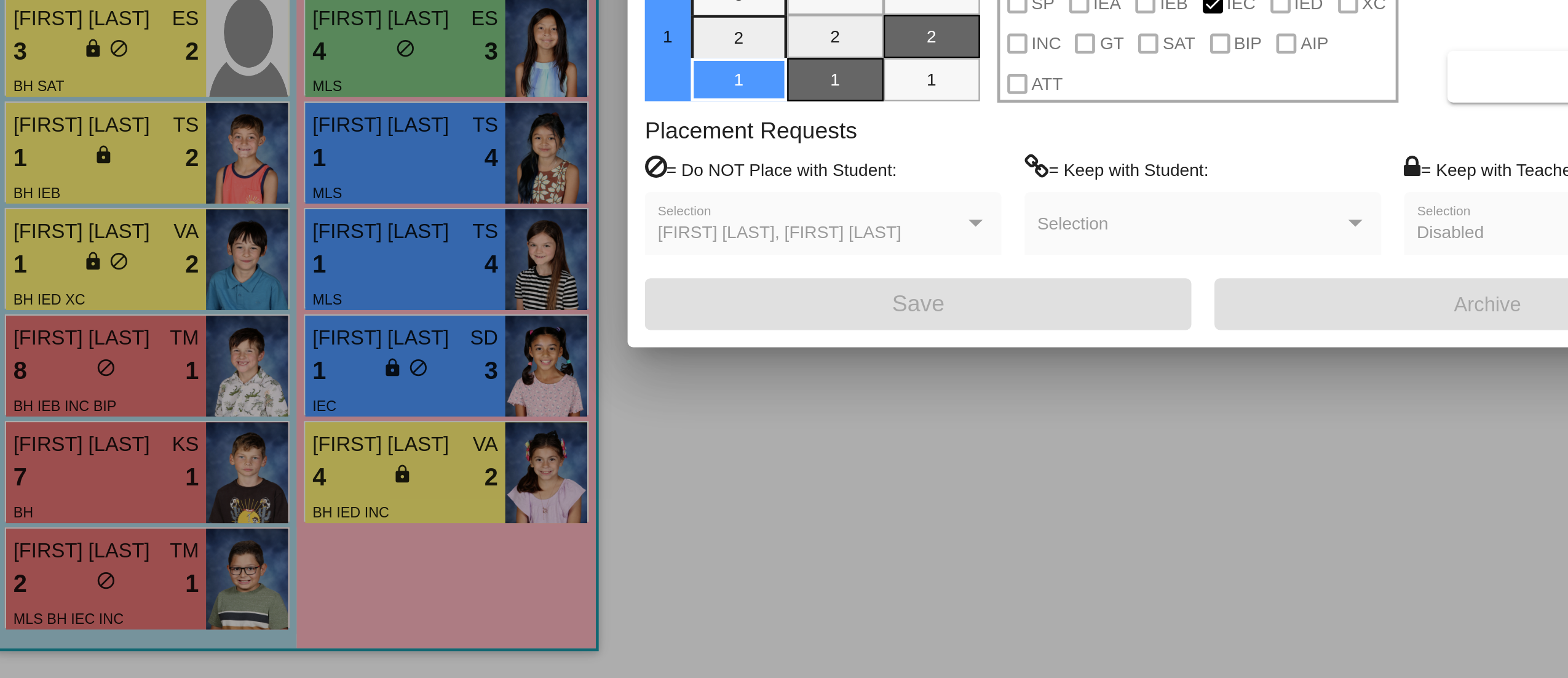 click at bounding box center (784, 339) 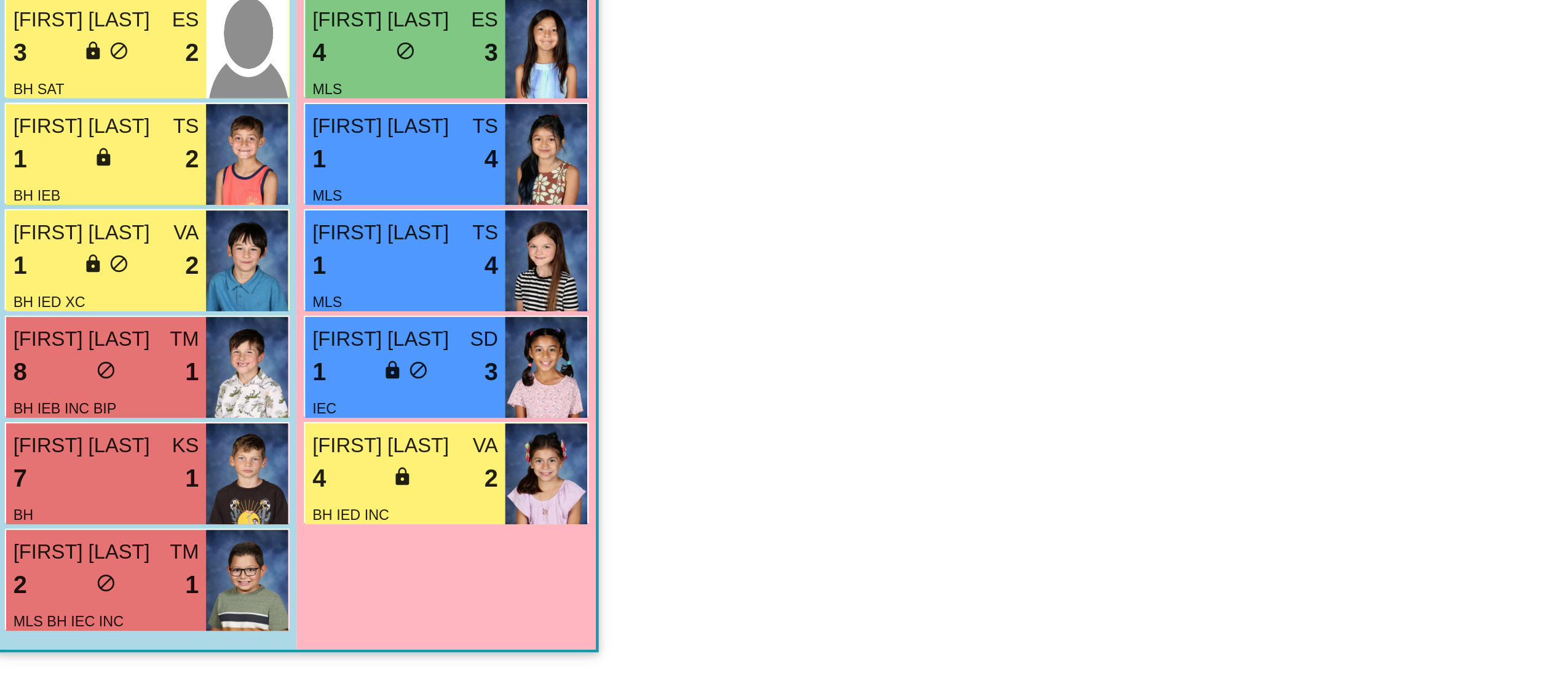 click on "Amelia Ybarra" at bounding box center [198, 578] 